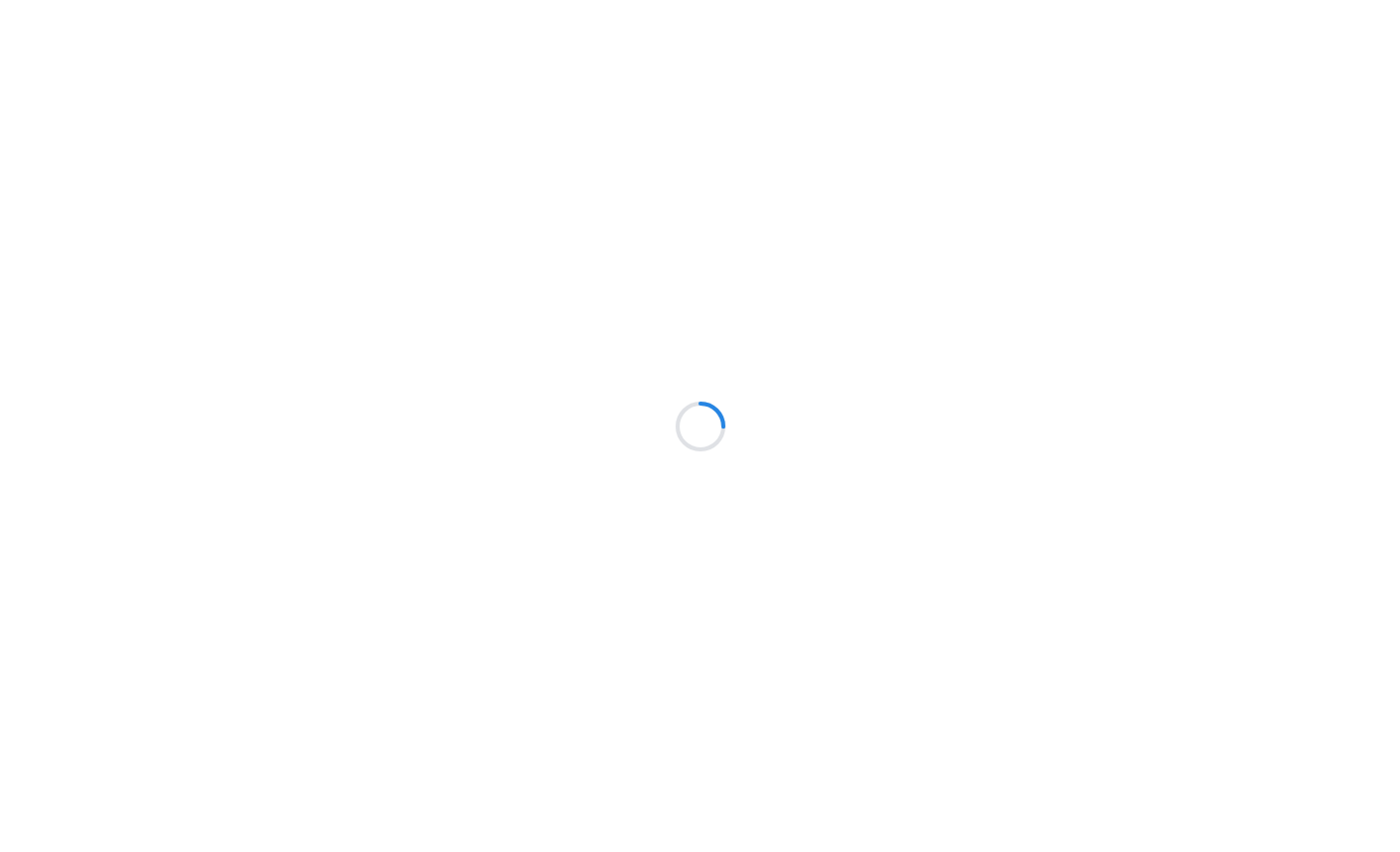 scroll, scrollTop: 0, scrollLeft: 0, axis: both 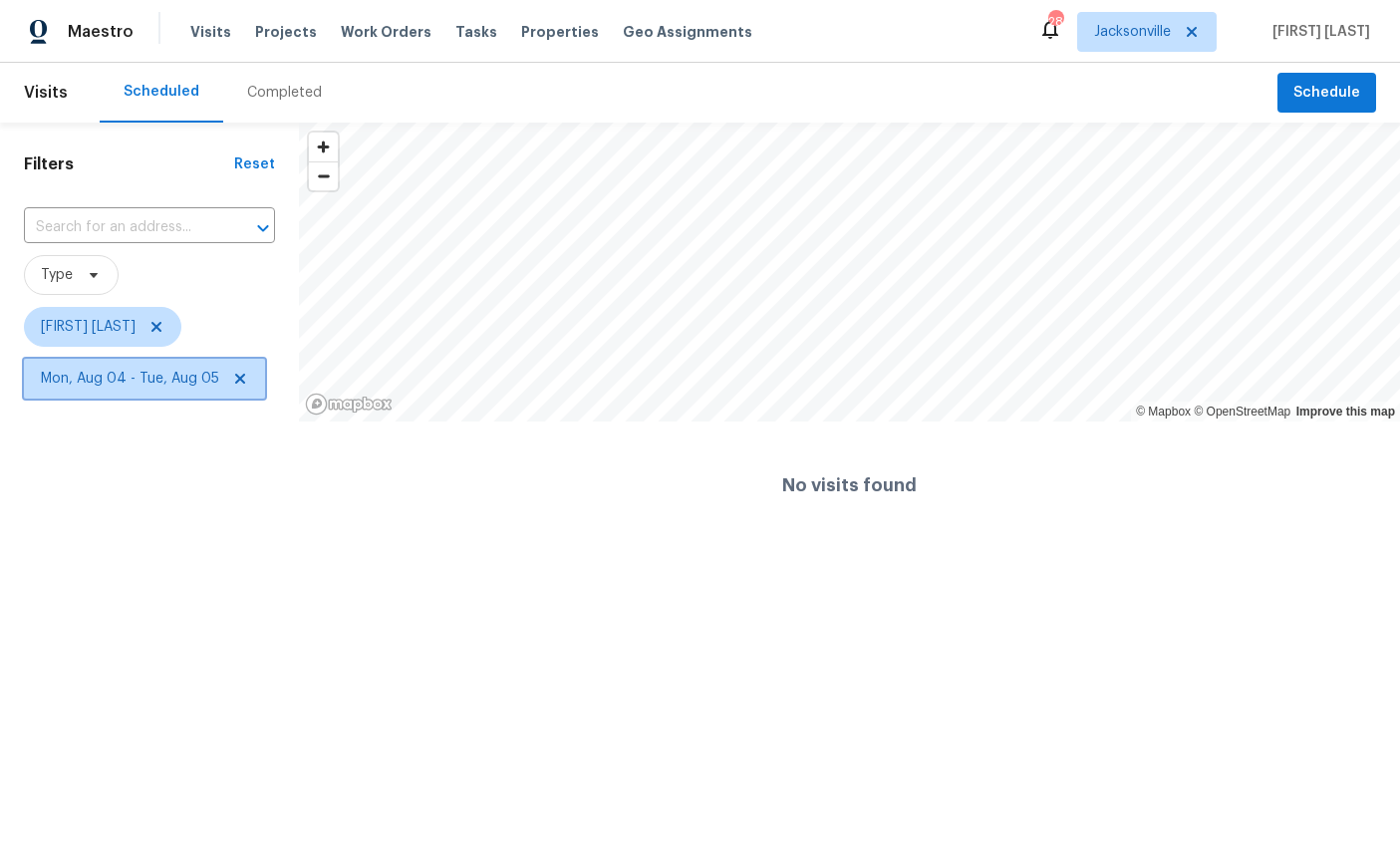 click on "Mon, Aug 04 - Tue, Aug 05" at bounding box center [130, 379] 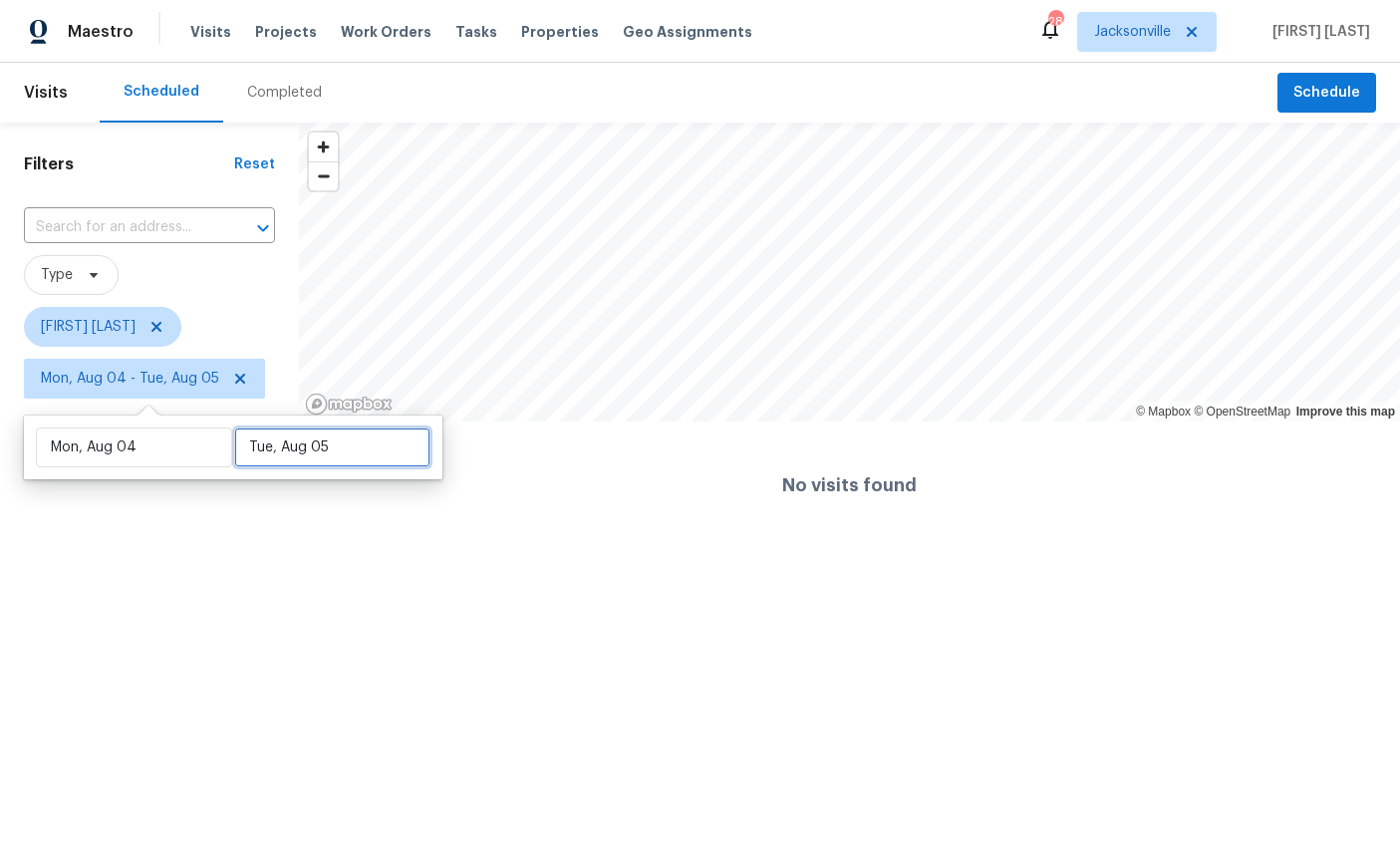 click on "Tue, Aug 05" at bounding box center (332, 447) 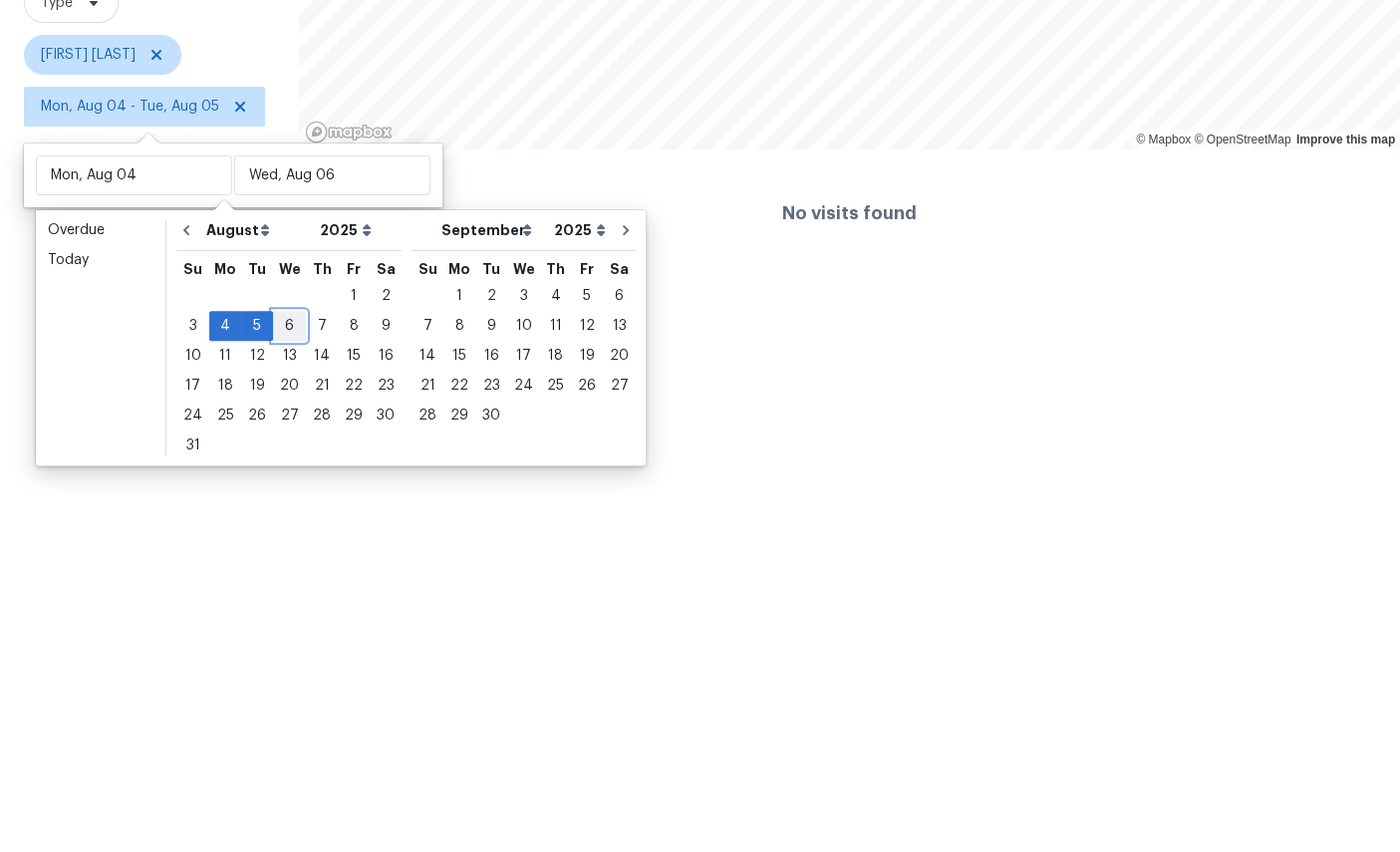 click on "6" at bounding box center [289, 598] 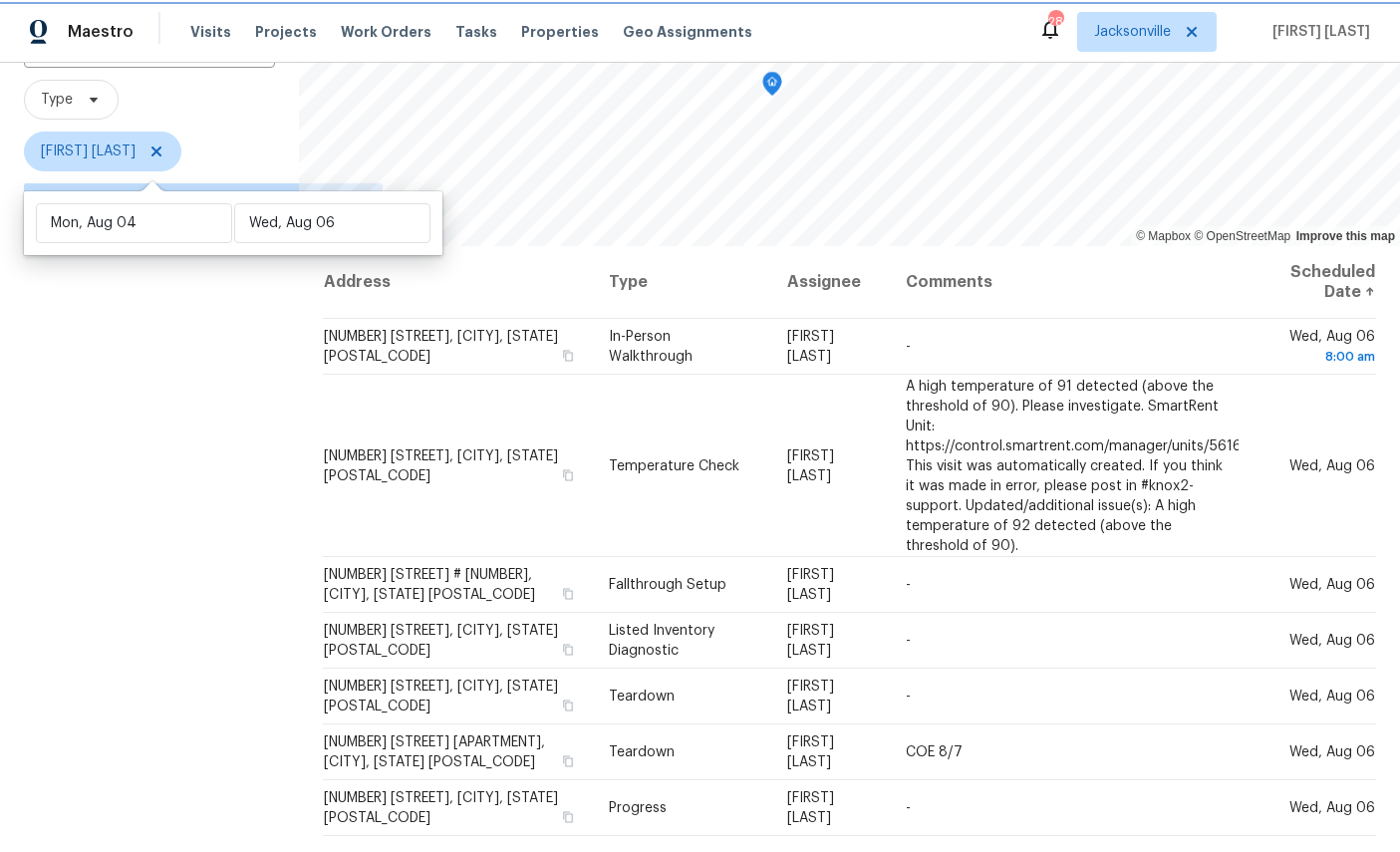 scroll, scrollTop: 234, scrollLeft: 0, axis: vertical 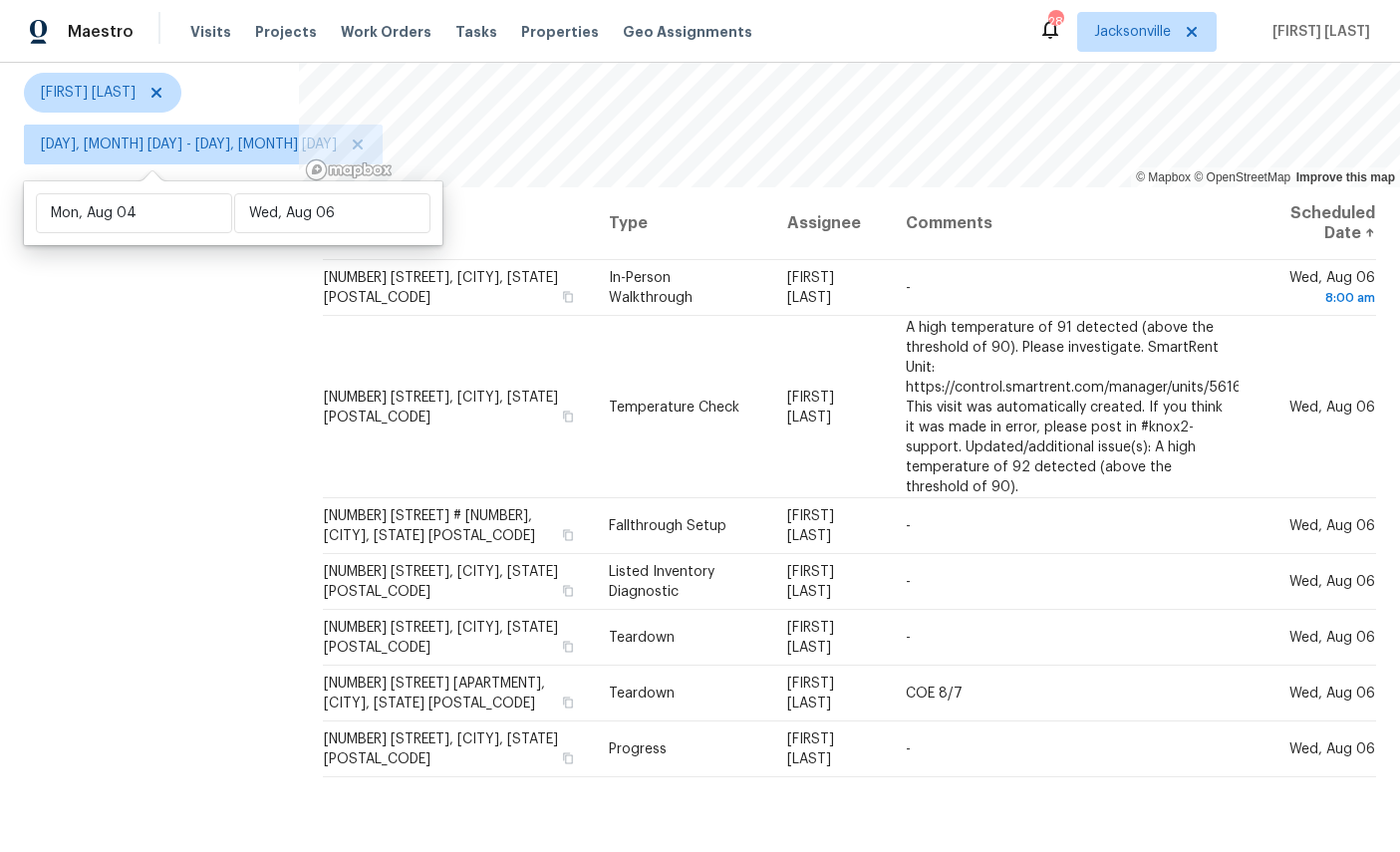 click on "Filters Reset ​ Type [NAME] [LAST] Mon, Aug 04 - Wed, Aug 06" at bounding box center [149, 379] 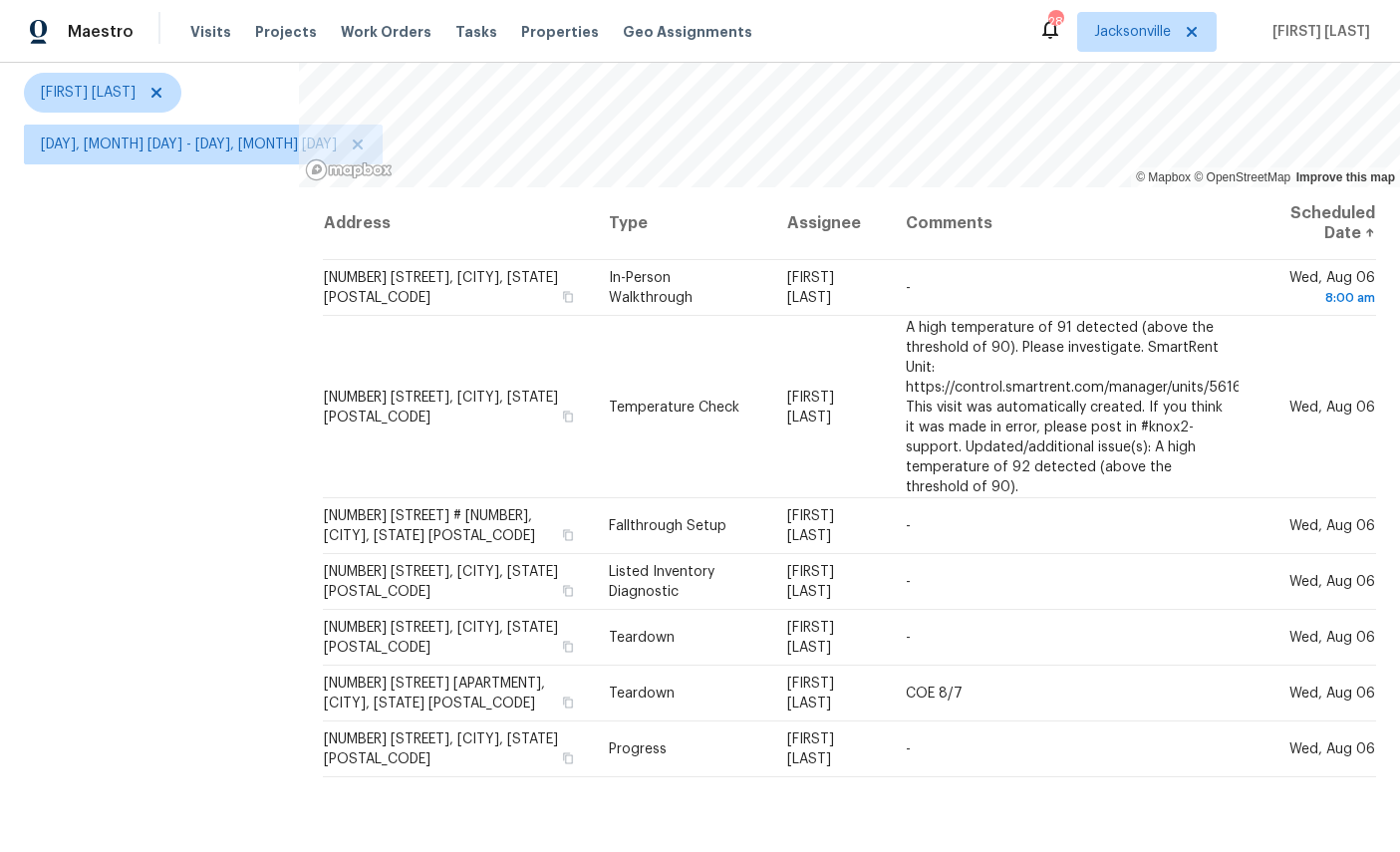 click on "Filters Reset ​ Type [NAME] [LAST] Mon, Aug 04 - Wed, Aug 06" at bounding box center [149, 379] 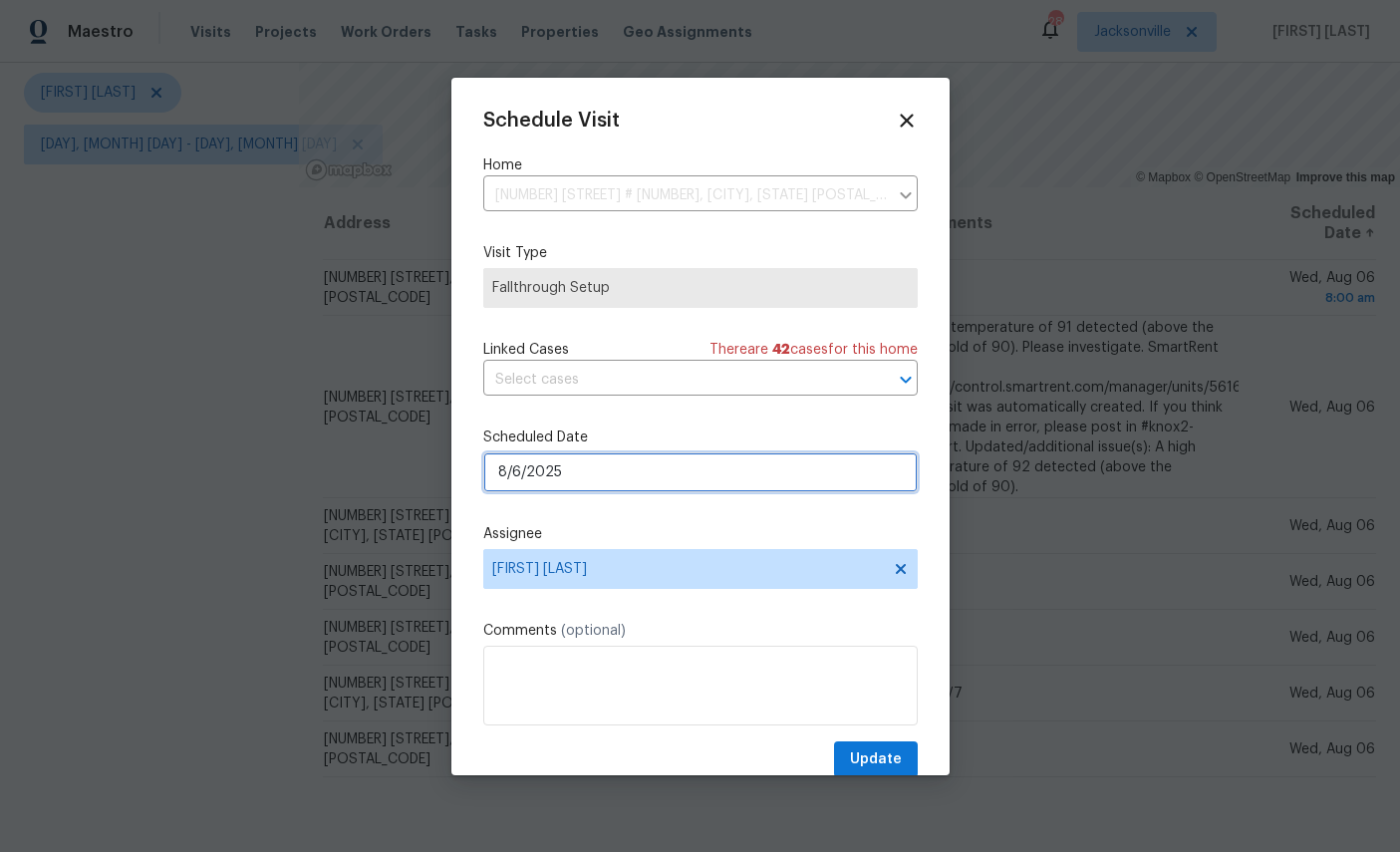 click on "8/6/2025" at bounding box center (700, 472) 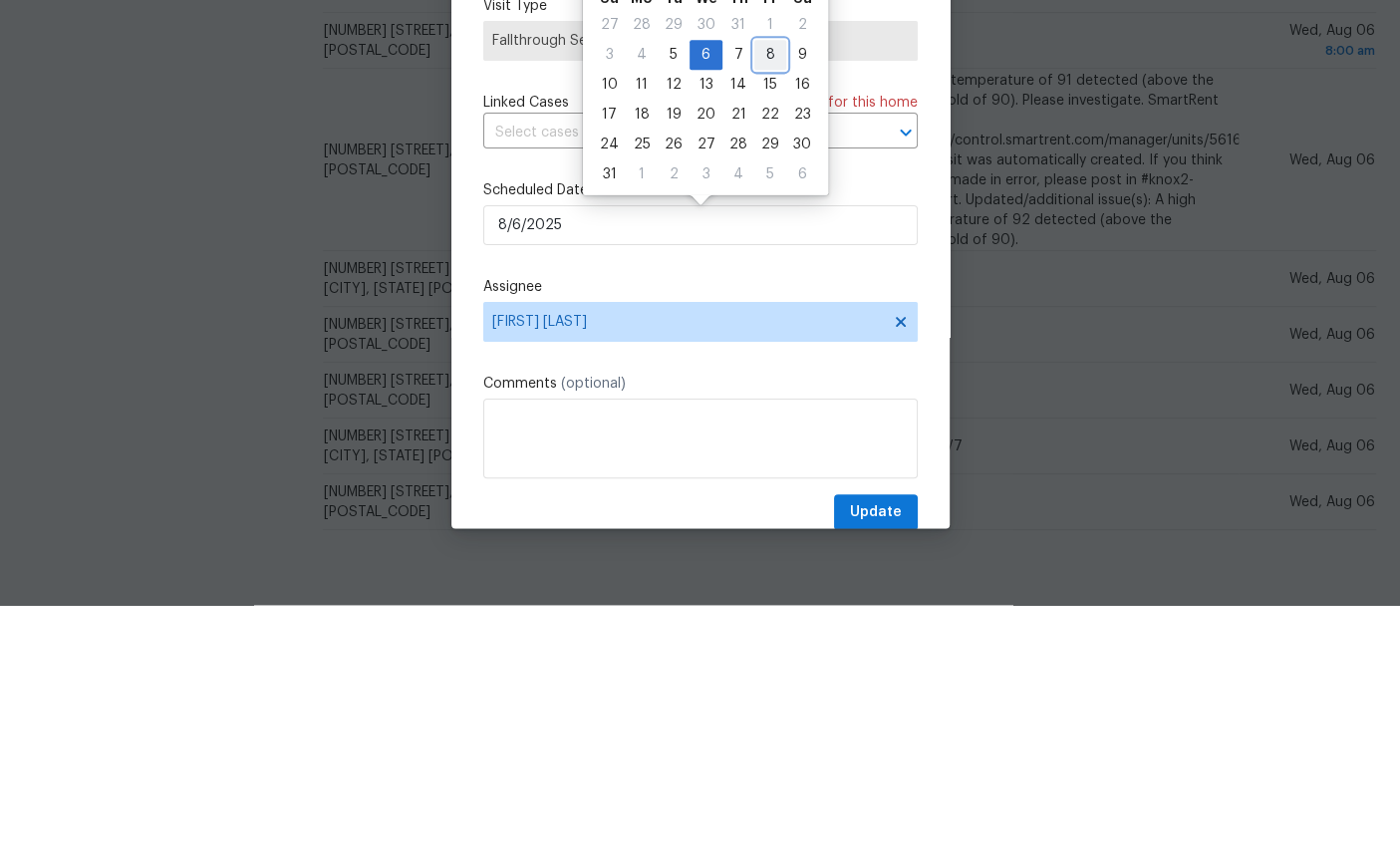 click on "8" at bounding box center [770, 302] 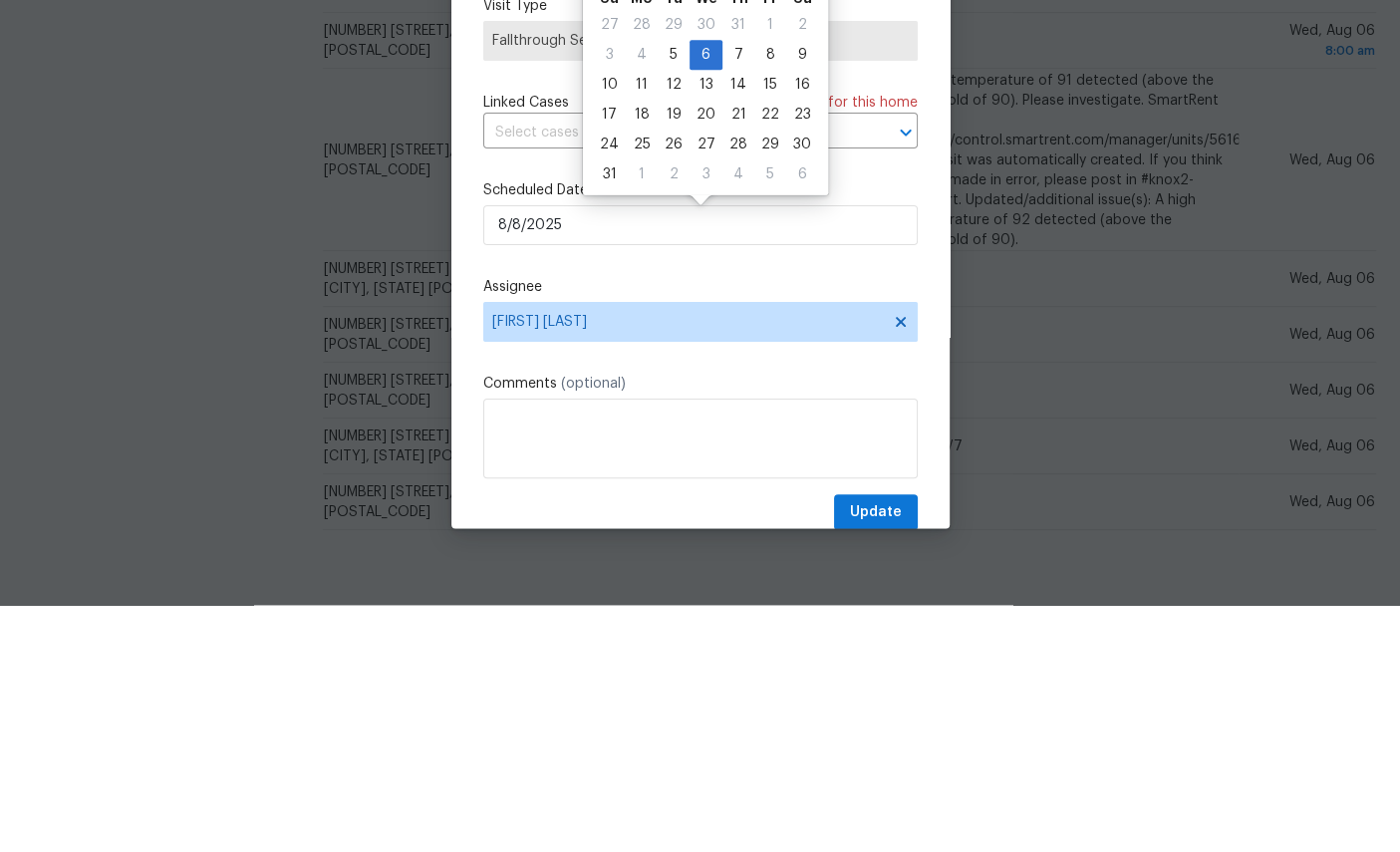 scroll, scrollTop: 75, scrollLeft: 0, axis: vertical 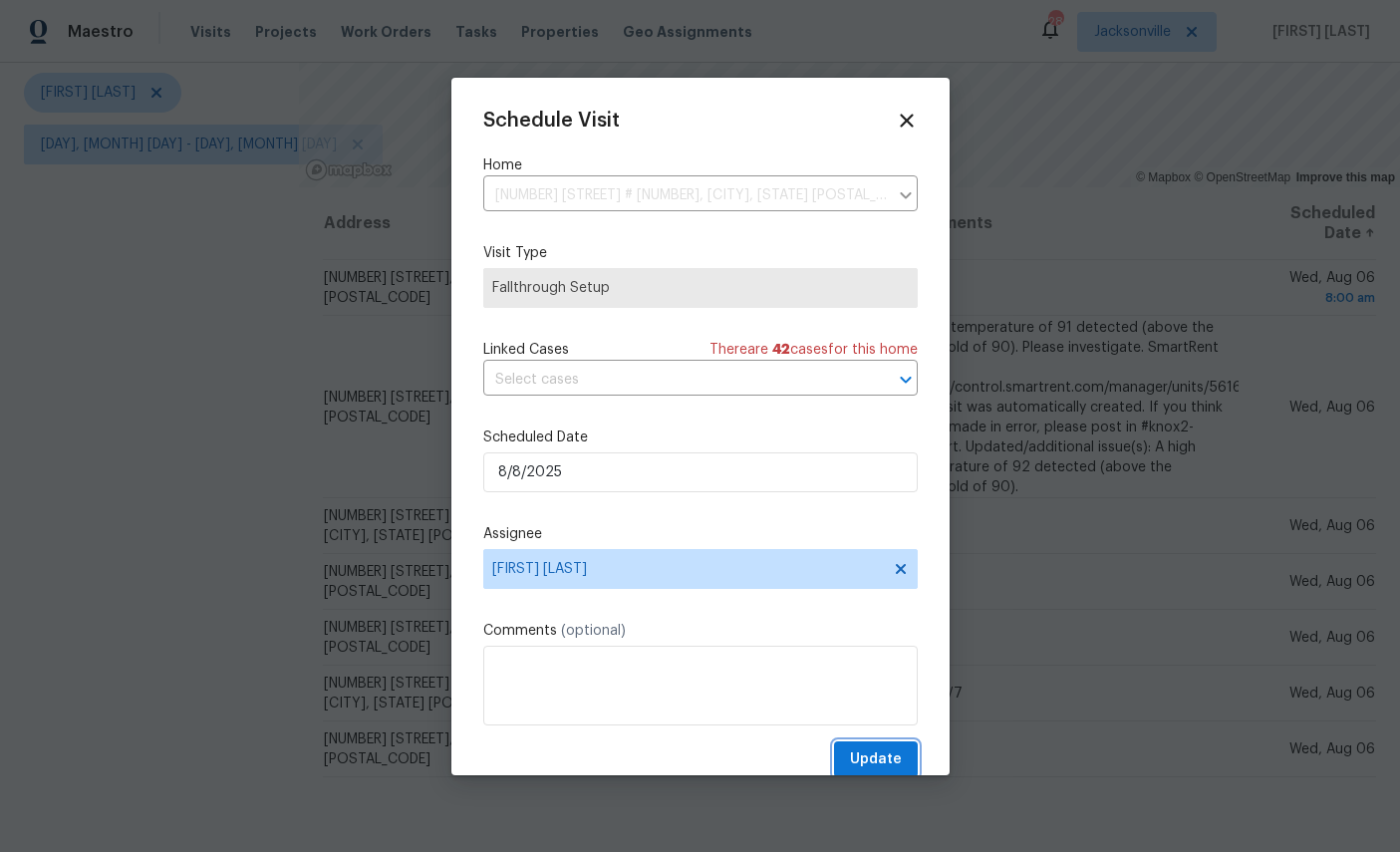 click on "Update" at bounding box center (876, 759) 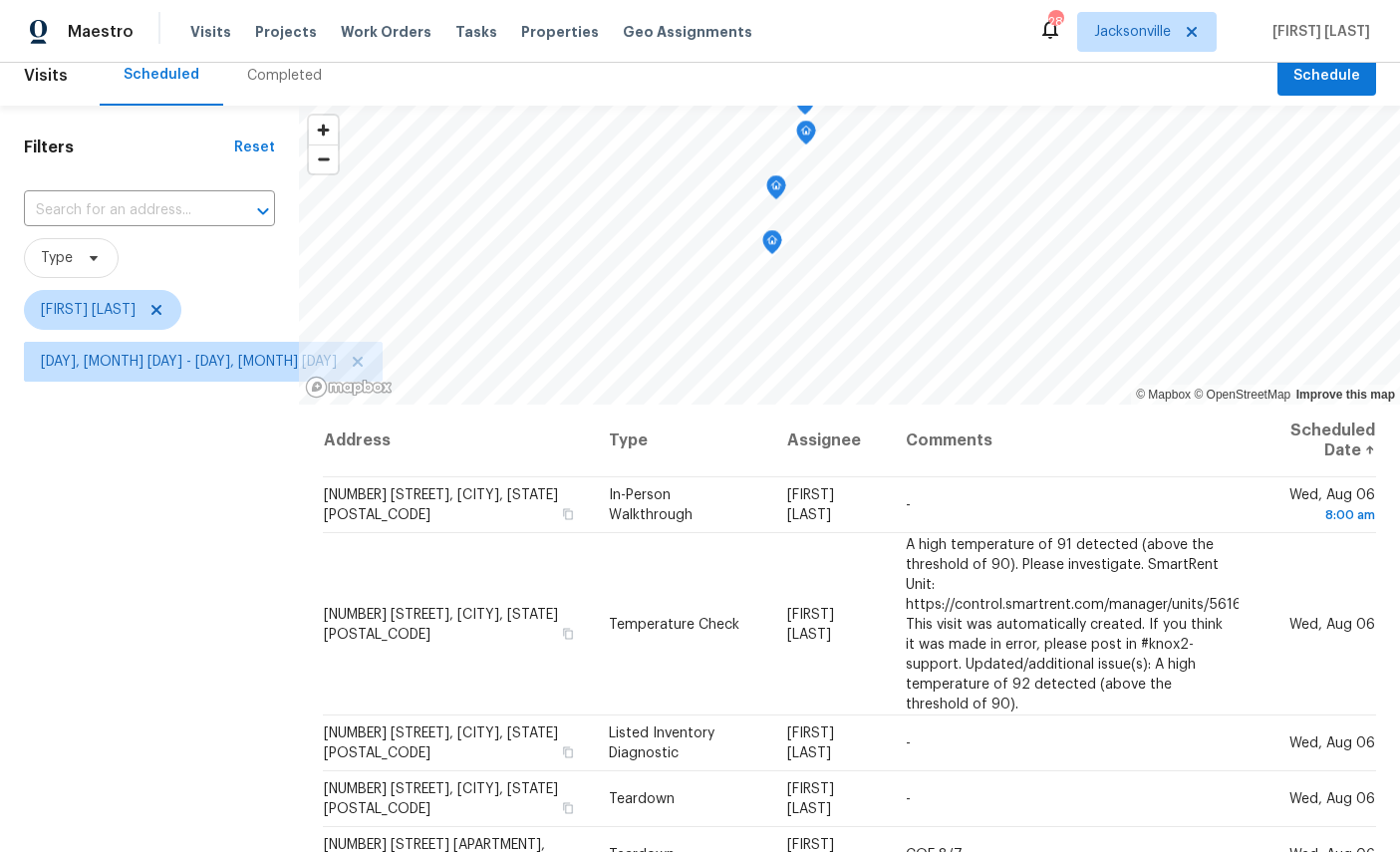 scroll, scrollTop: 15, scrollLeft: 0, axis: vertical 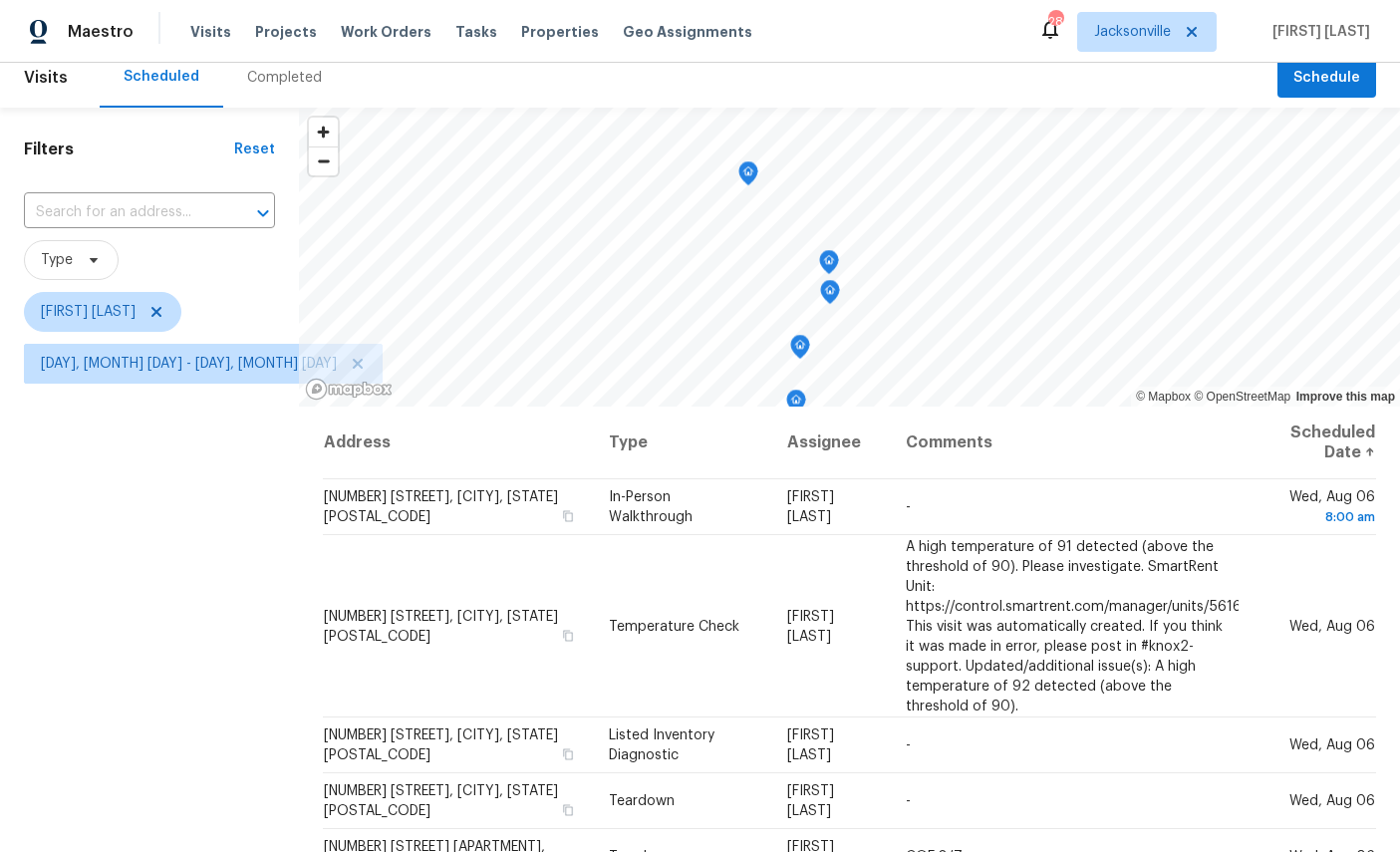 click 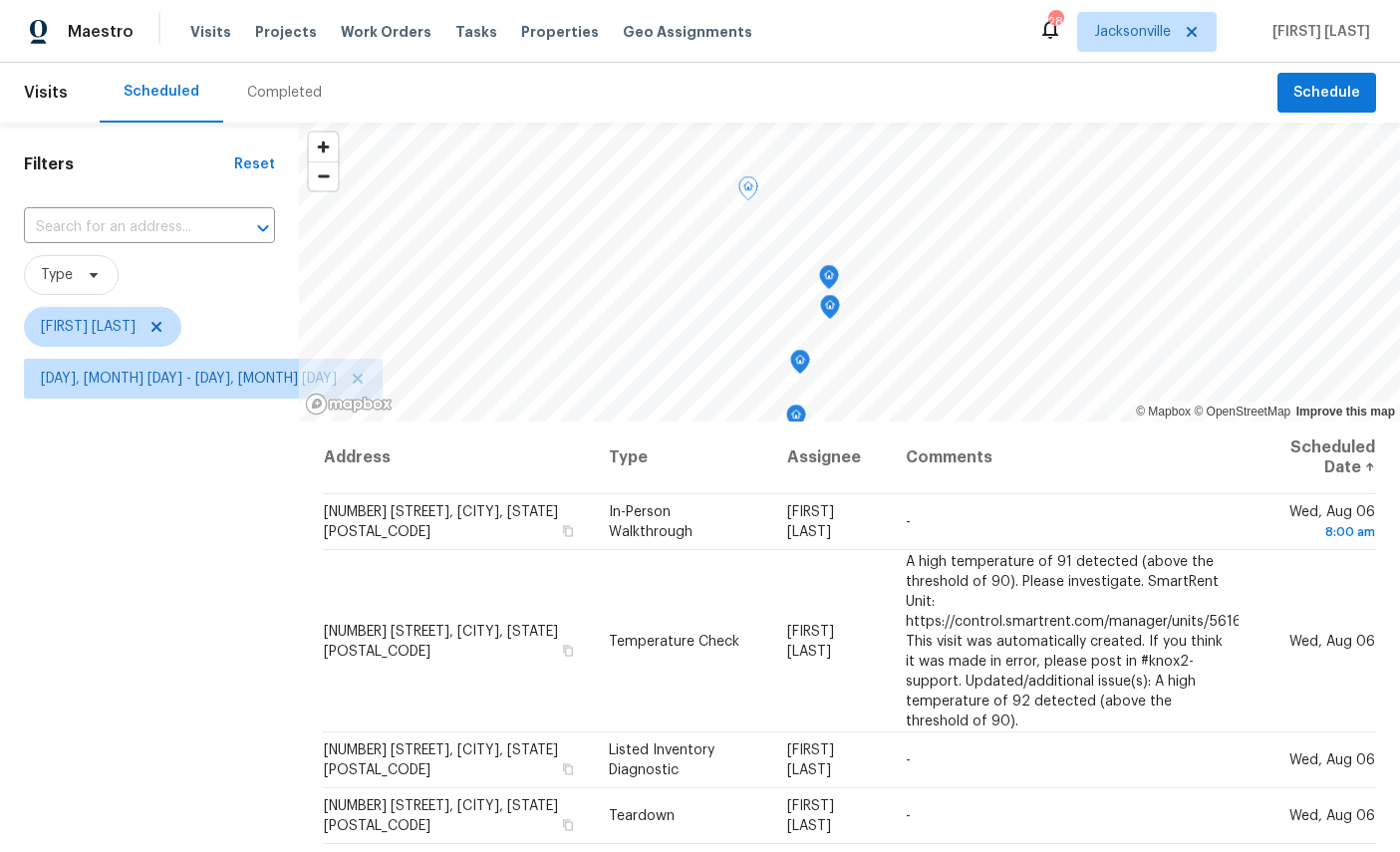 scroll, scrollTop: 0, scrollLeft: 0, axis: both 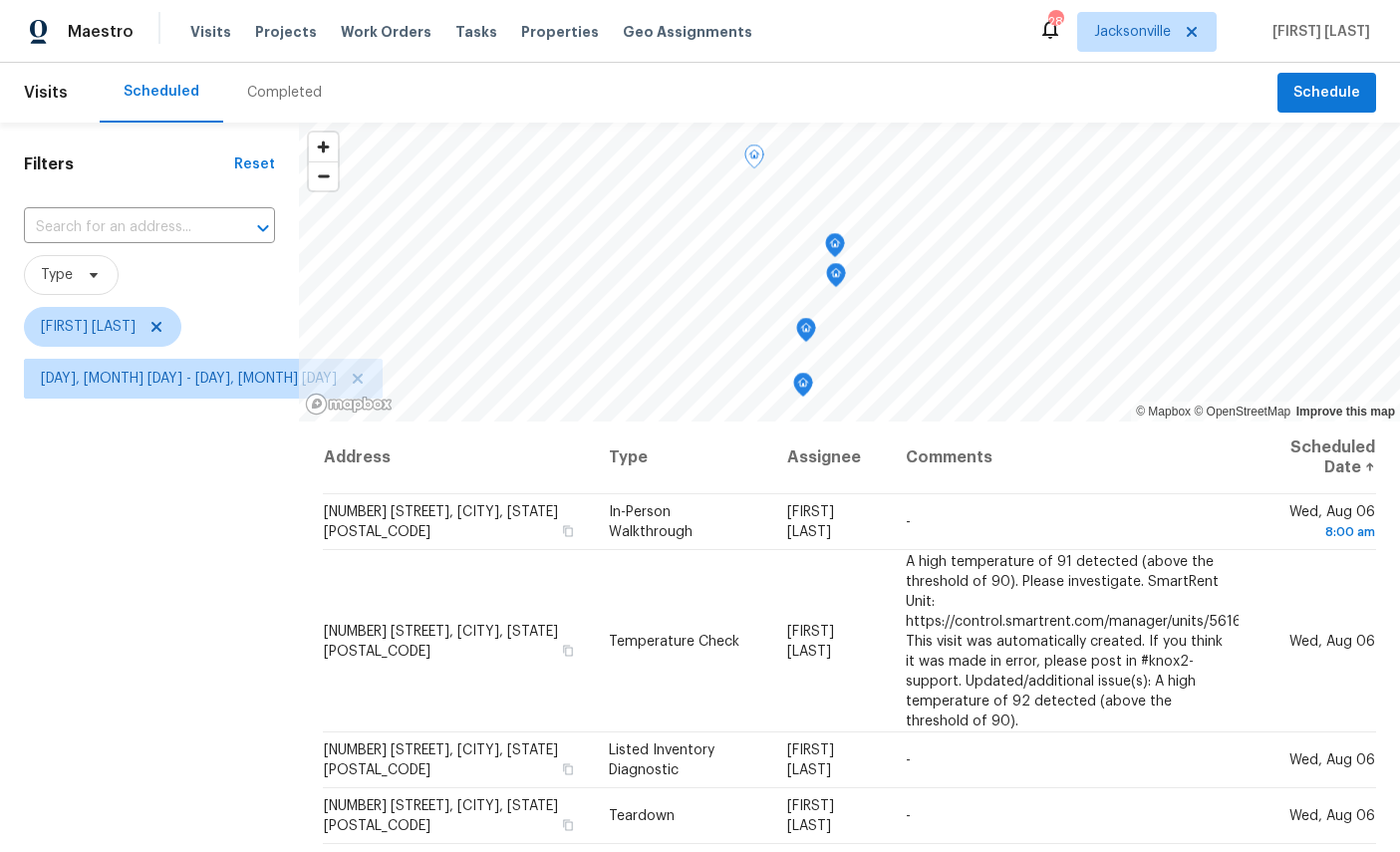 click 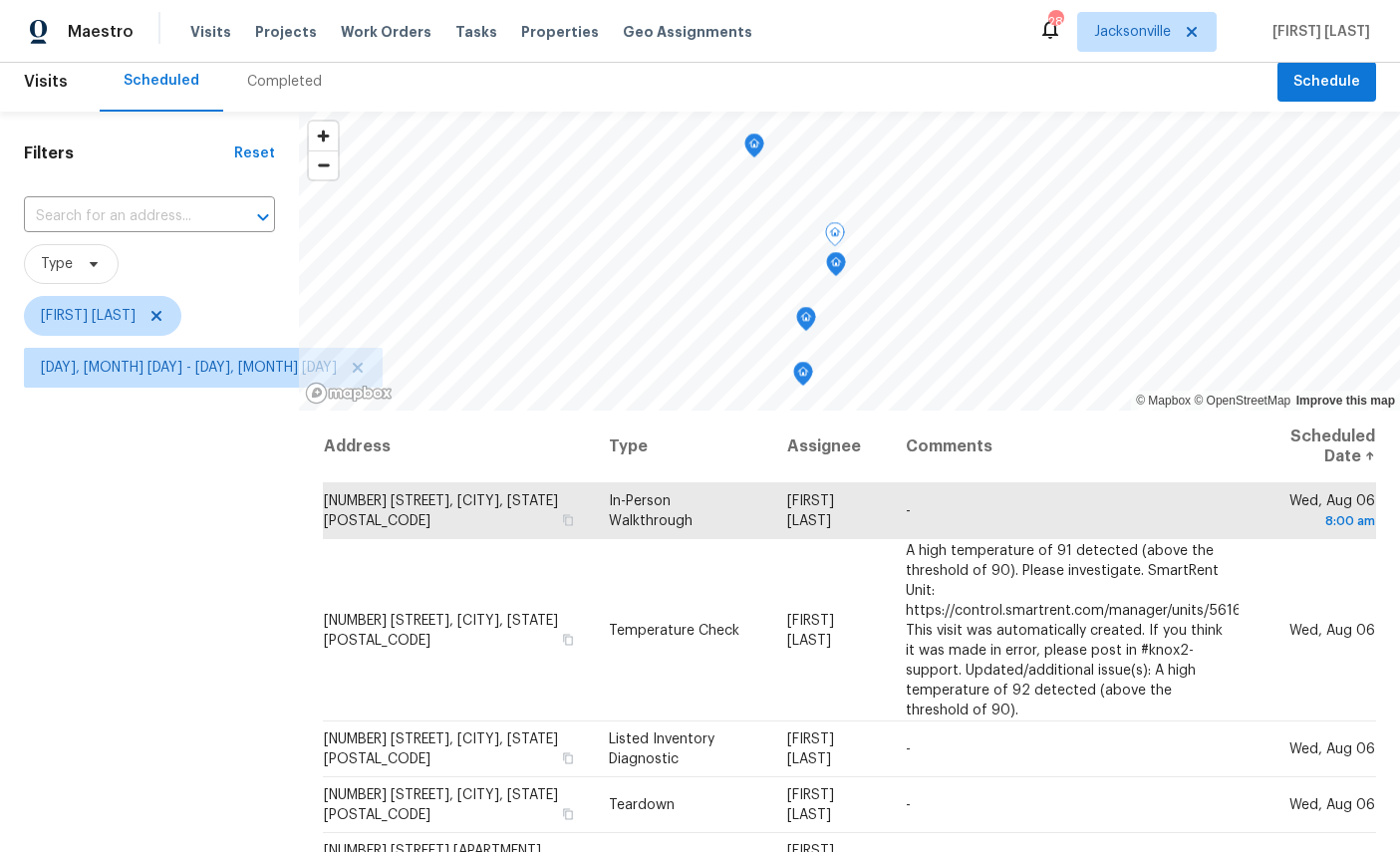 scroll, scrollTop: 12, scrollLeft: 0, axis: vertical 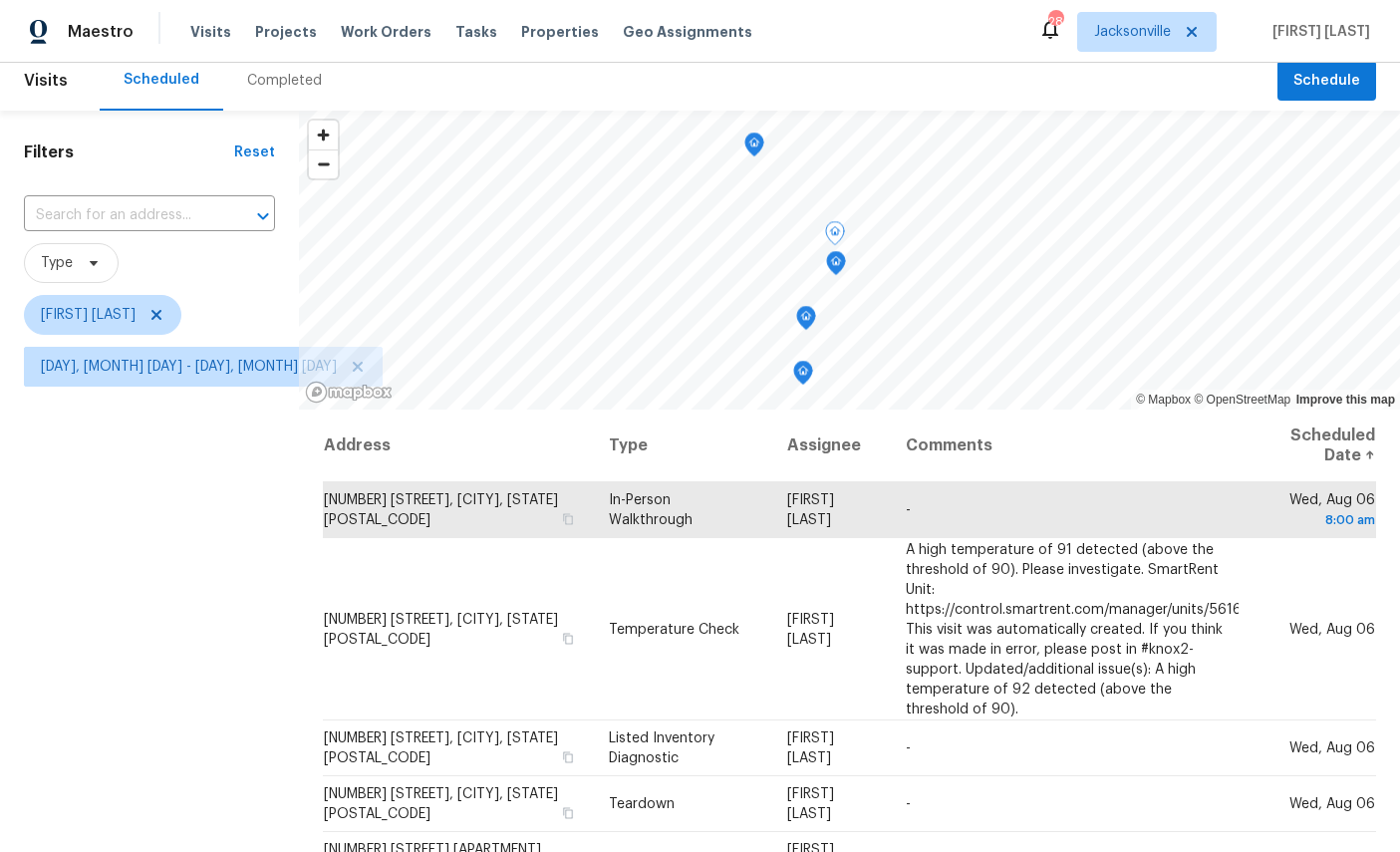 click 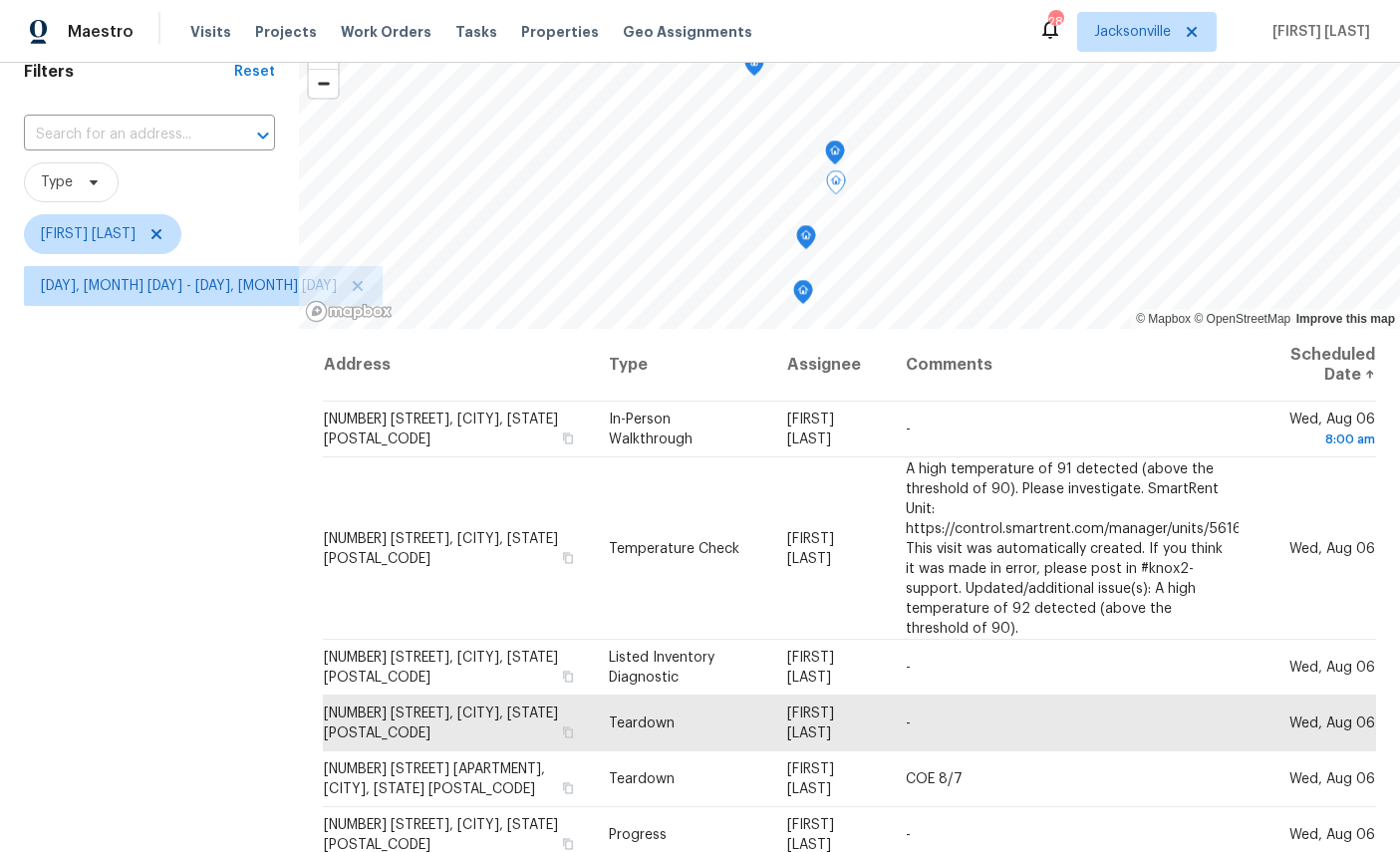 scroll, scrollTop: 71, scrollLeft: 0, axis: vertical 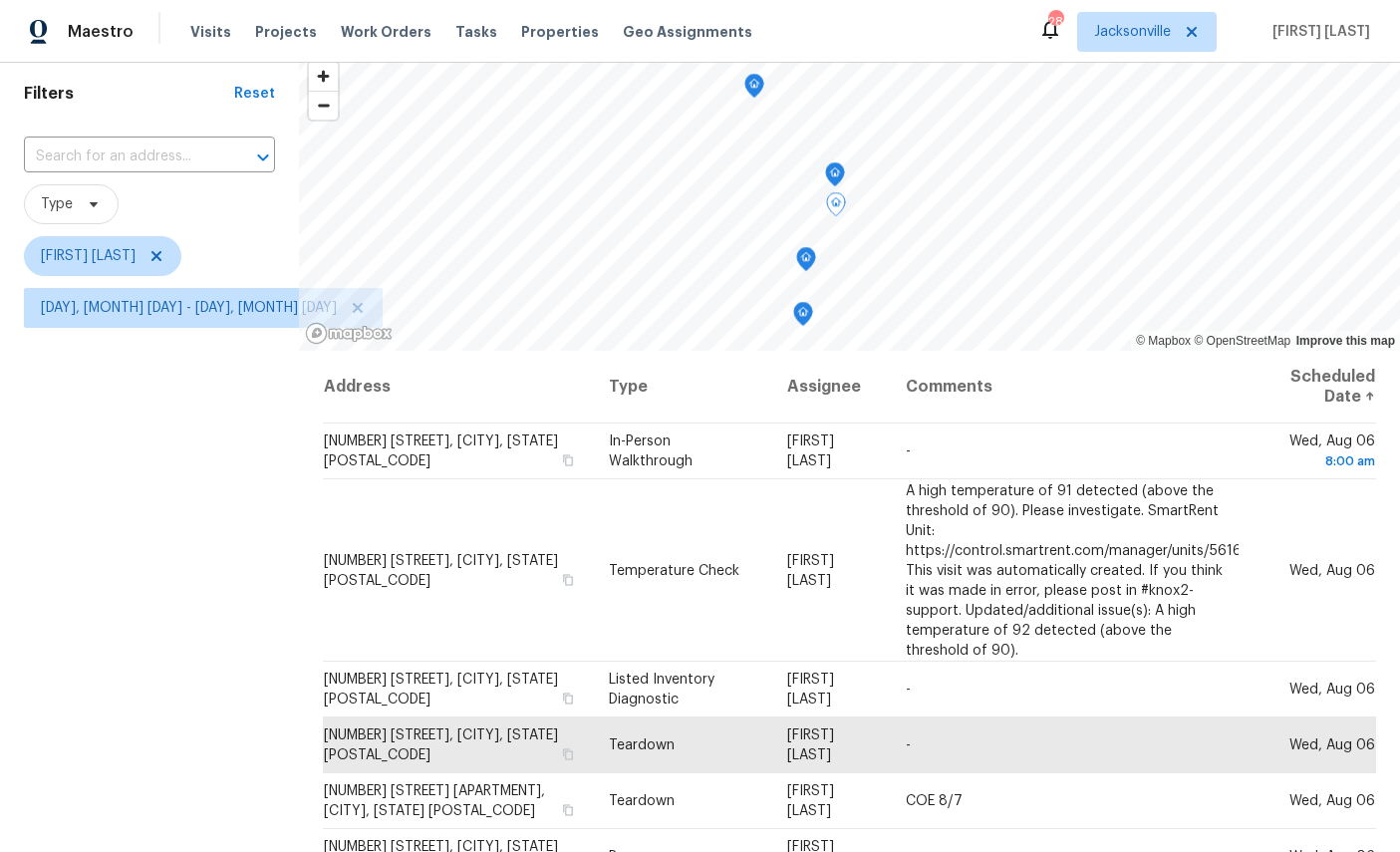 click 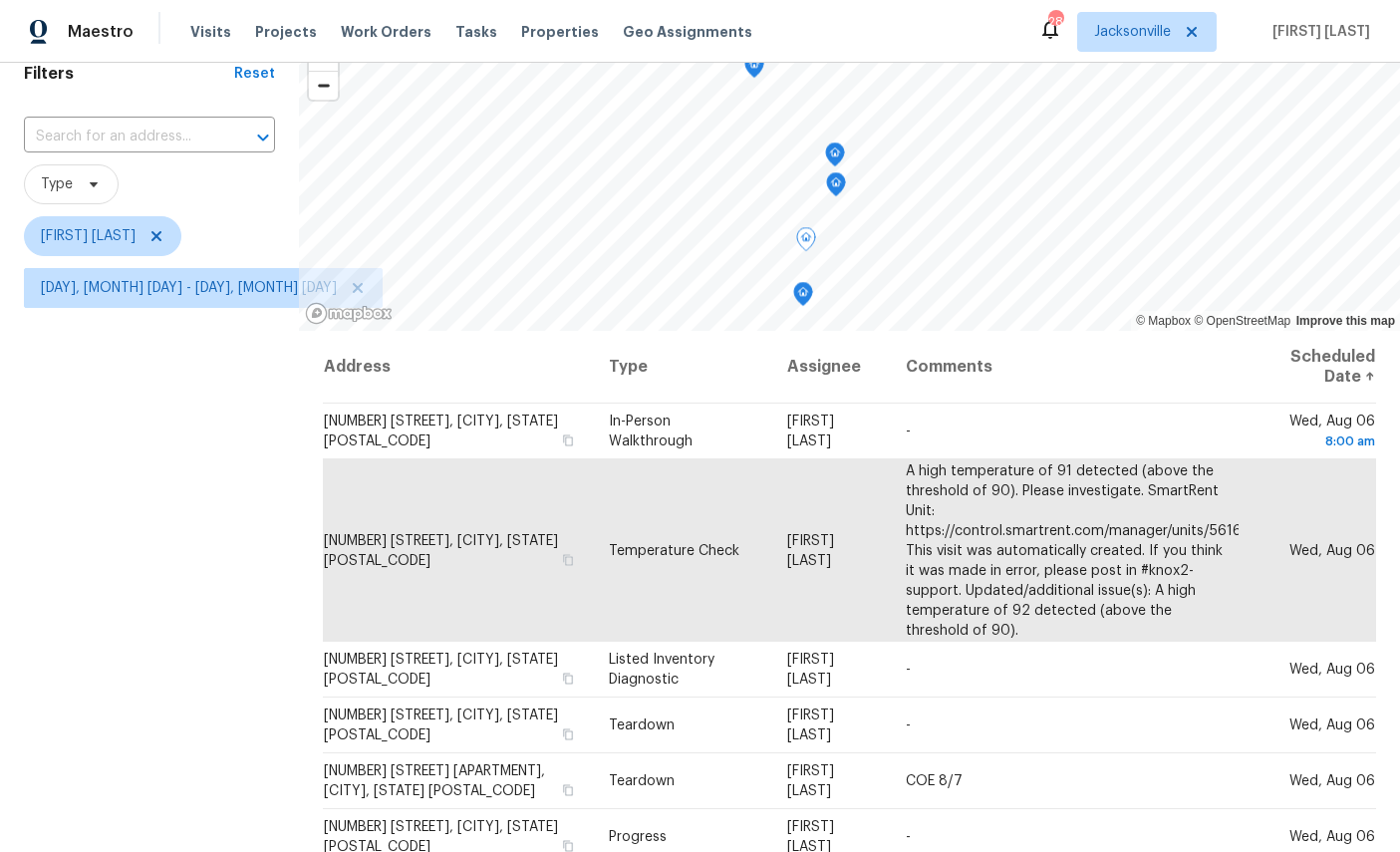 scroll, scrollTop: 97, scrollLeft: 0, axis: vertical 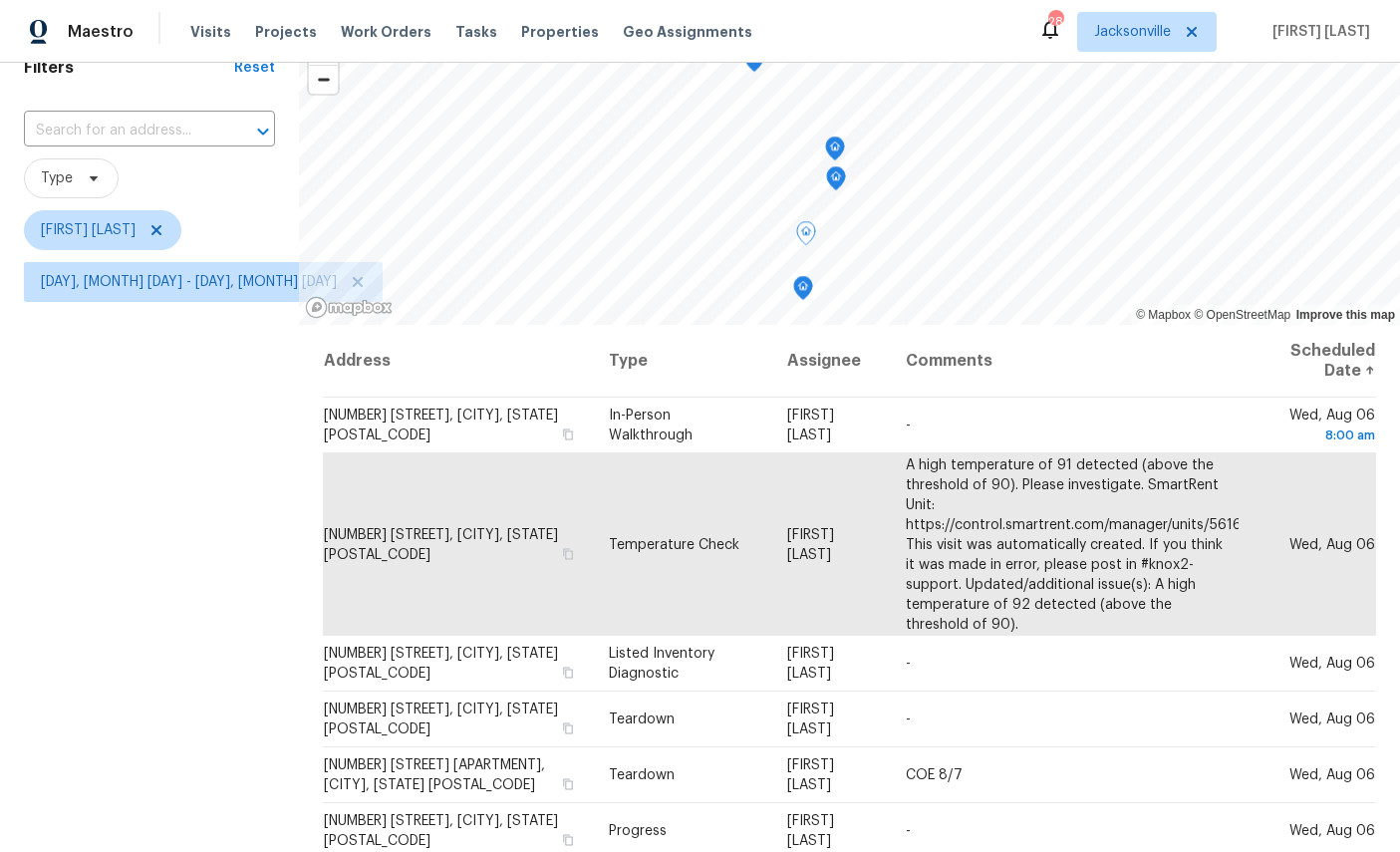 click 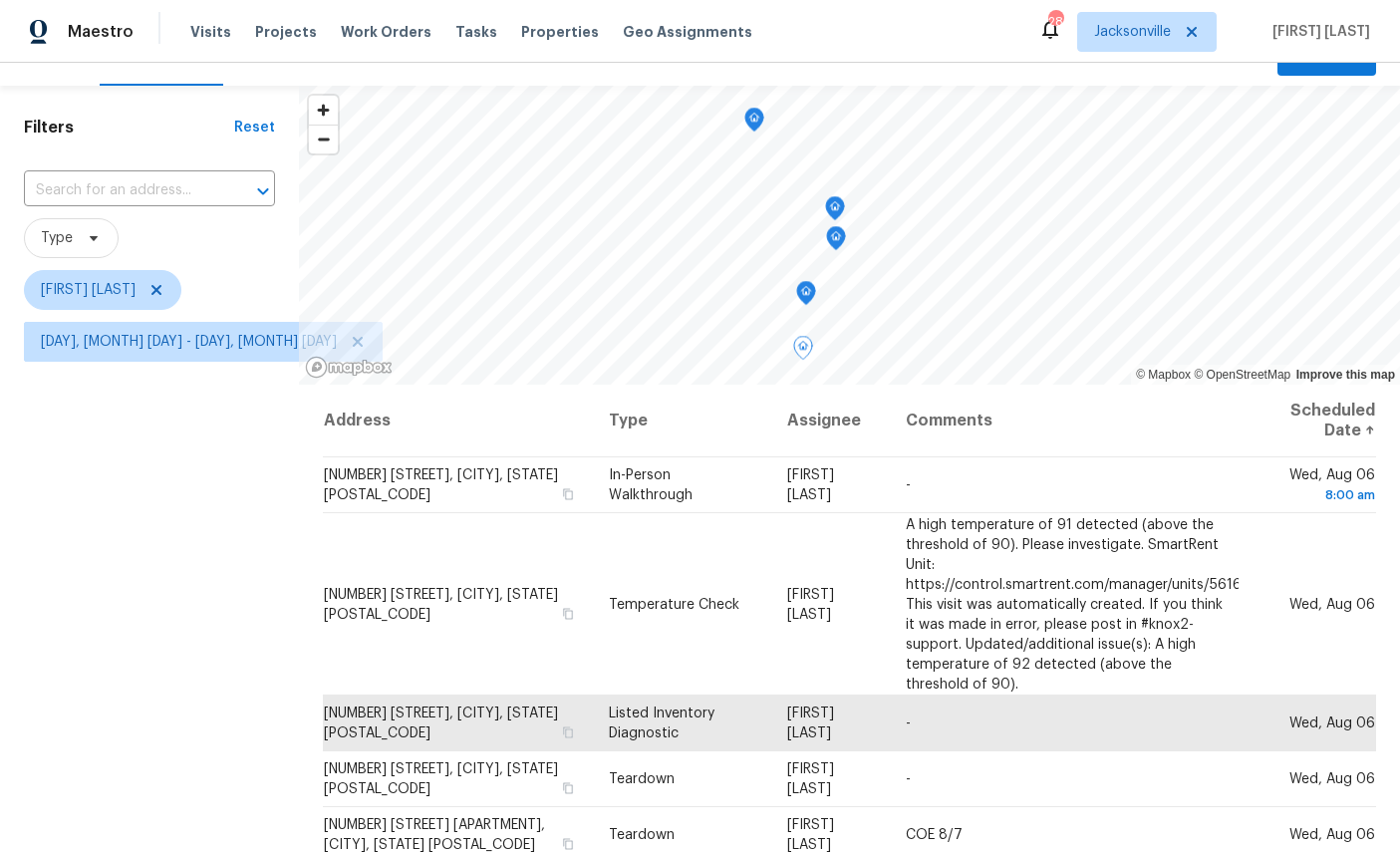 scroll, scrollTop: 9, scrollLeft: 0, axis: vertical 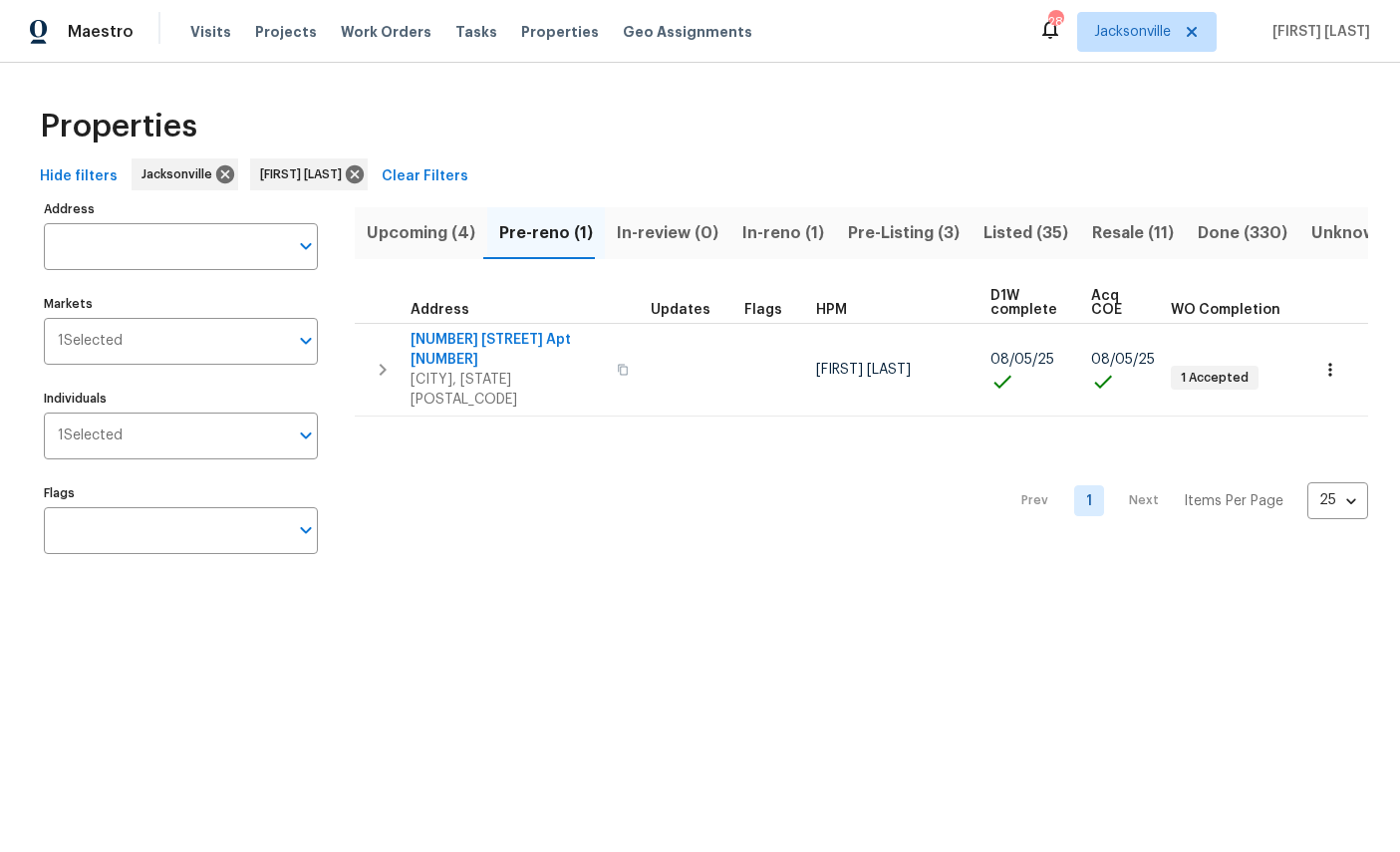 click on "Jacksonville, FL 32216" at bounding box center (507, 390) 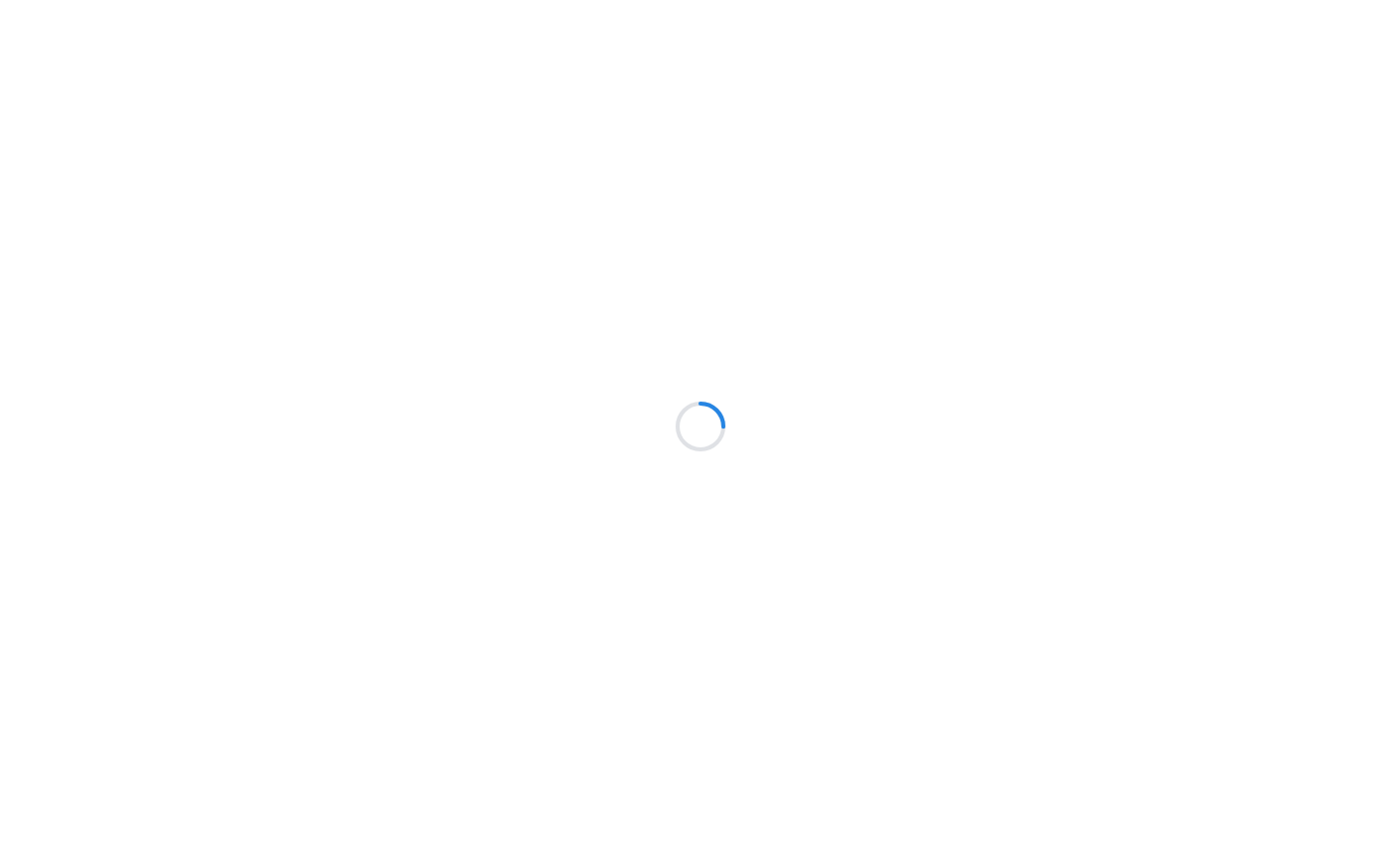 scroll, scrollTop: 0, scrollLeft: 0, axis: both 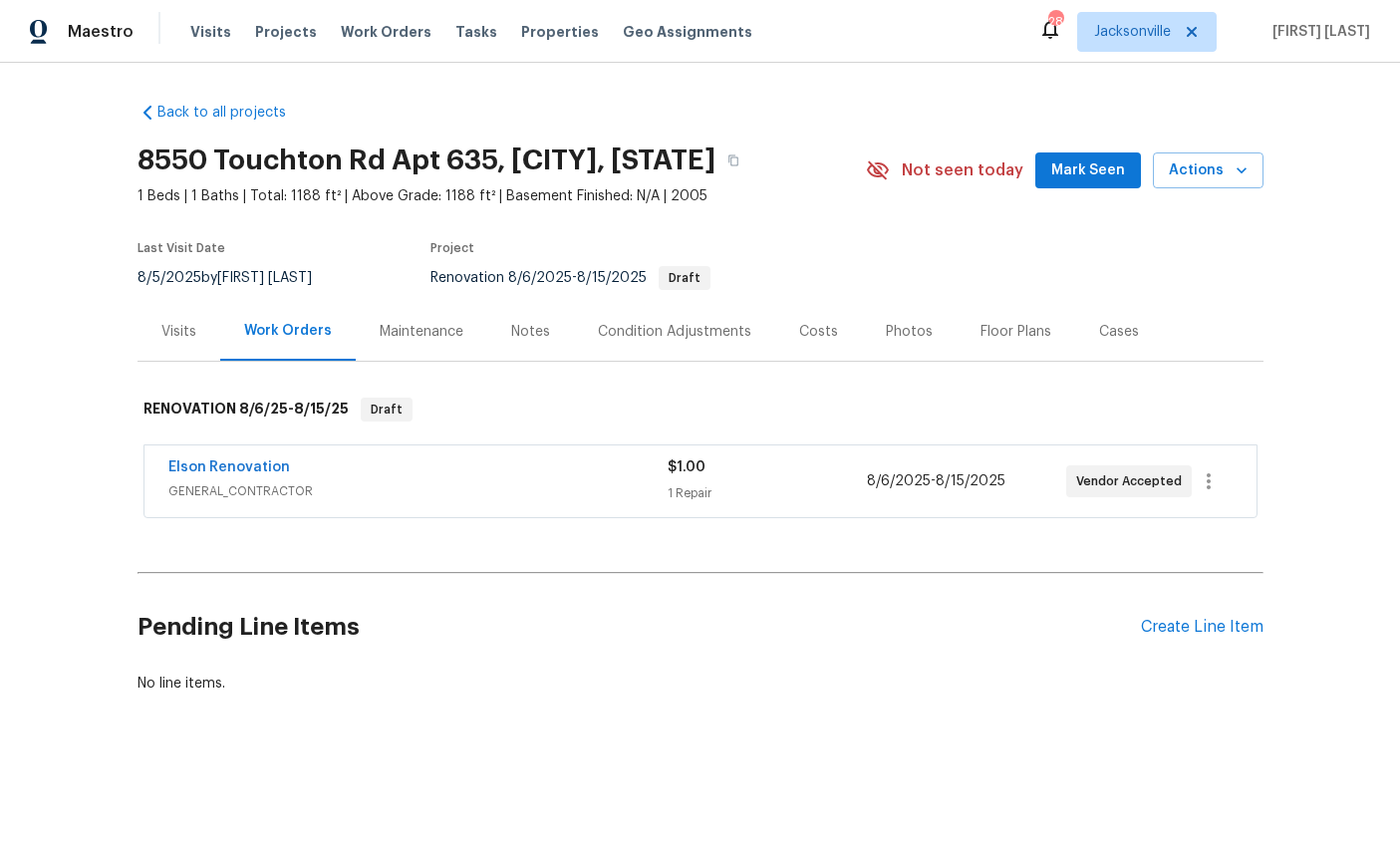 click on "Actions" at bounding box center [1208, 170] 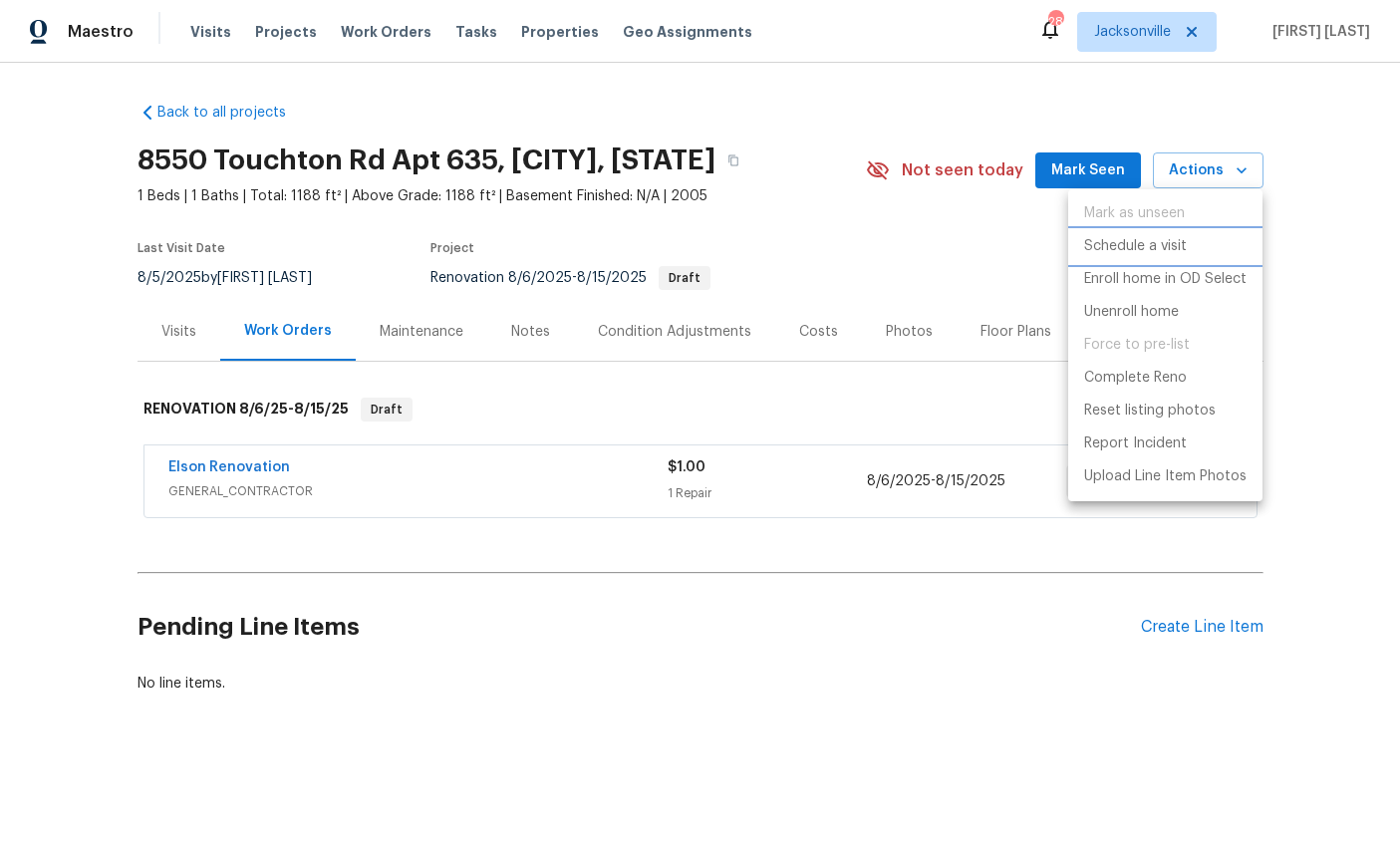 click on "Schedule a visit" at bounding box center (1135, 246) 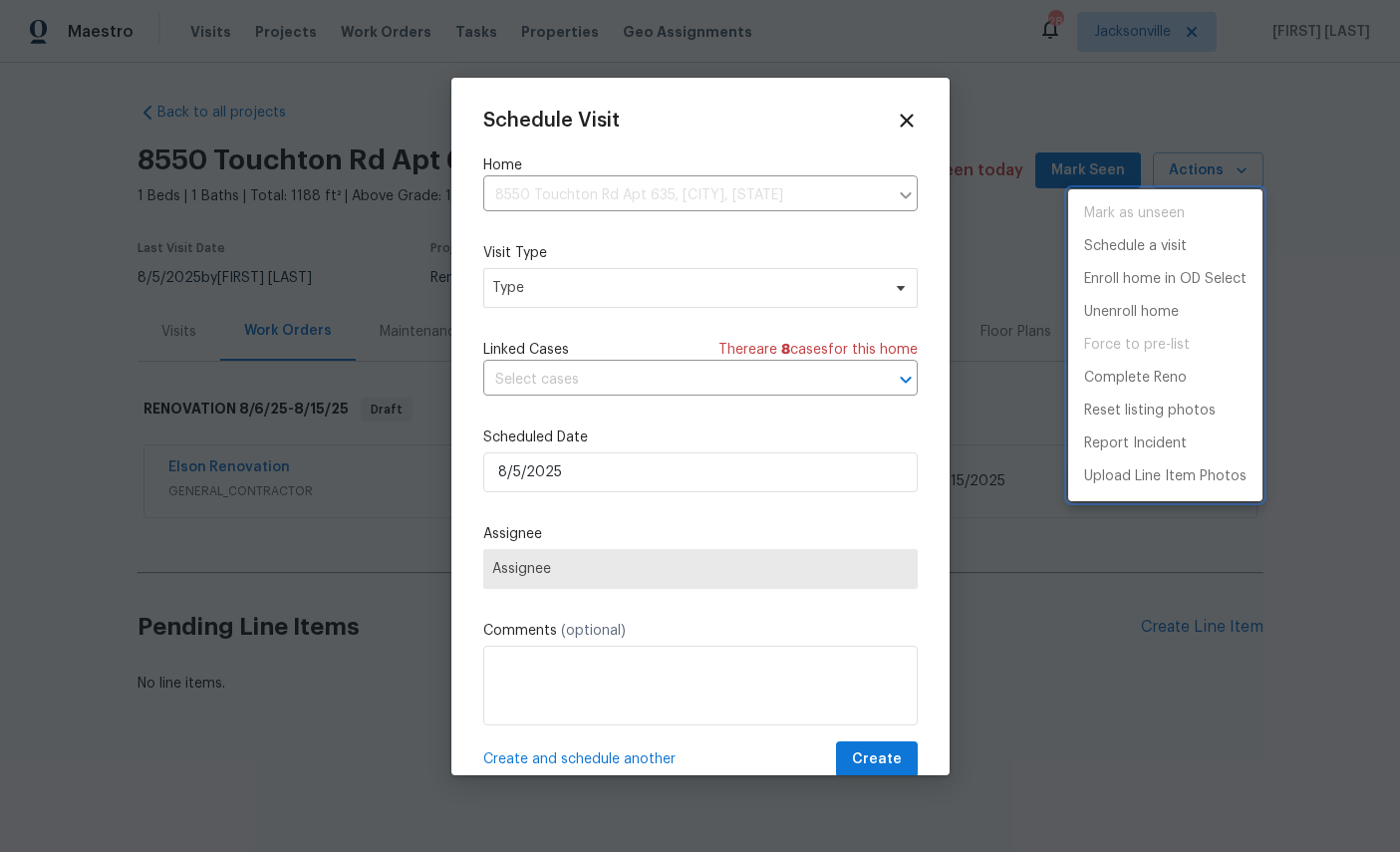 click at bounding box center [700, 426] 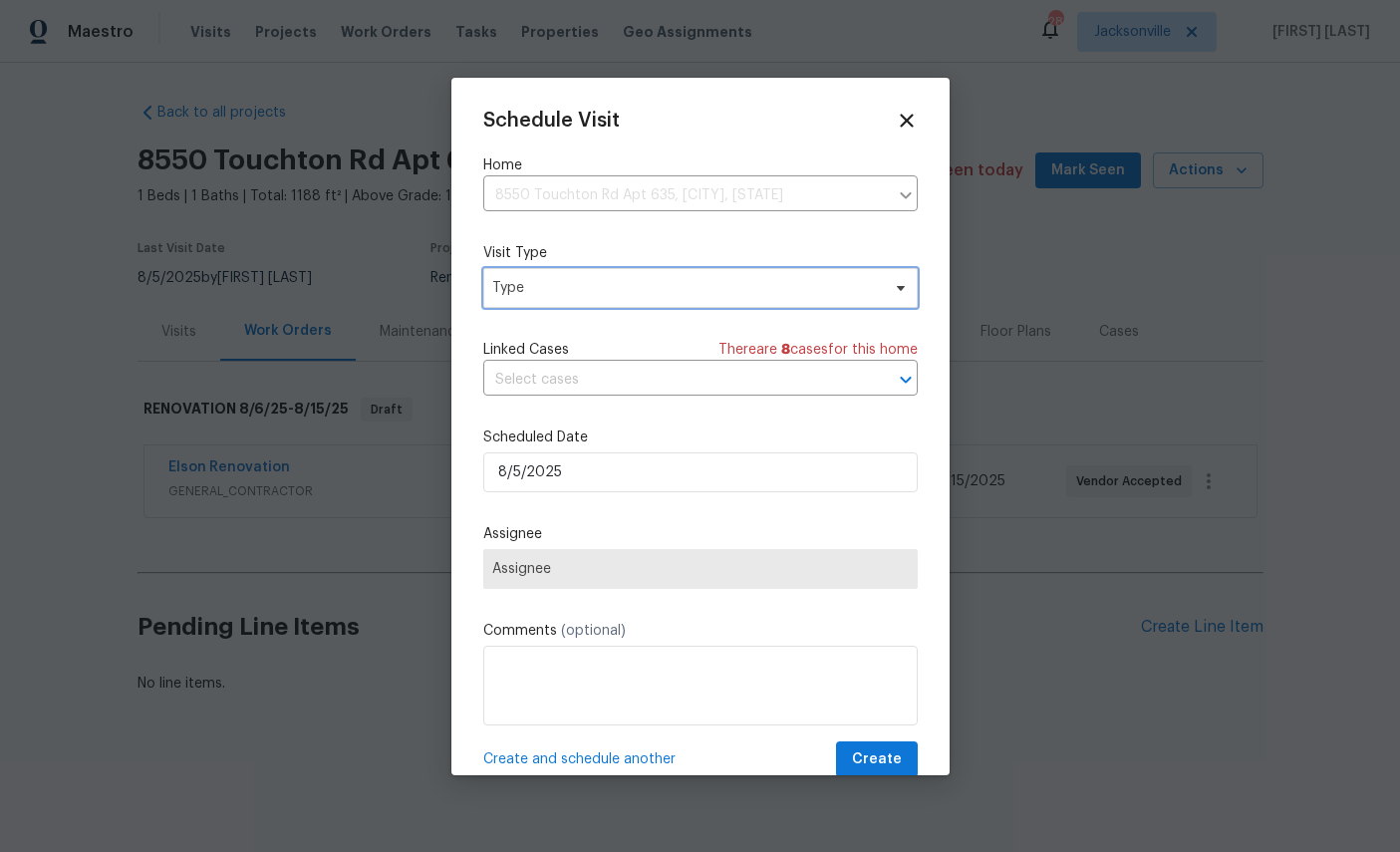 click on "Type" at bounding box center (686, 288) 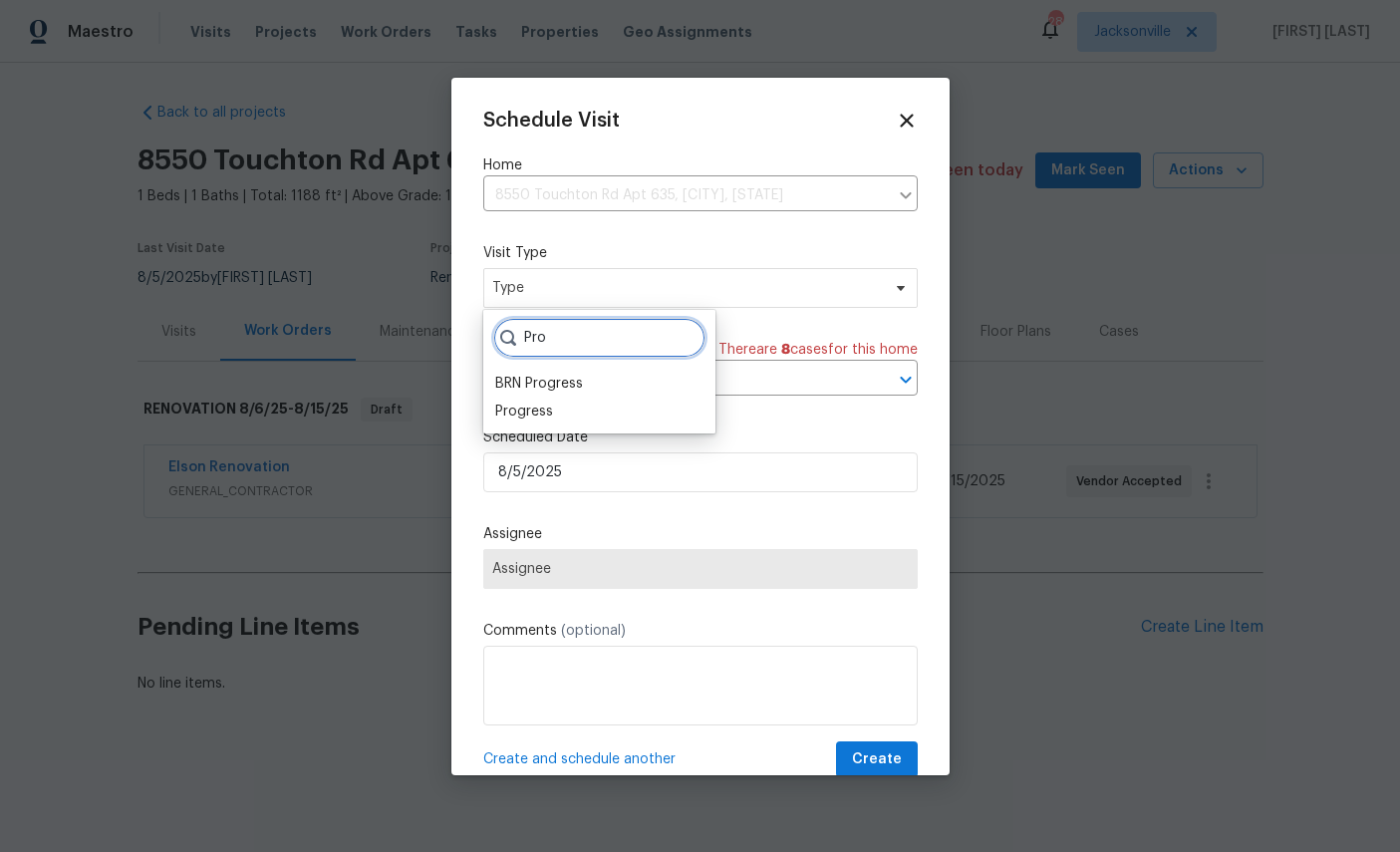 type on "Pro" 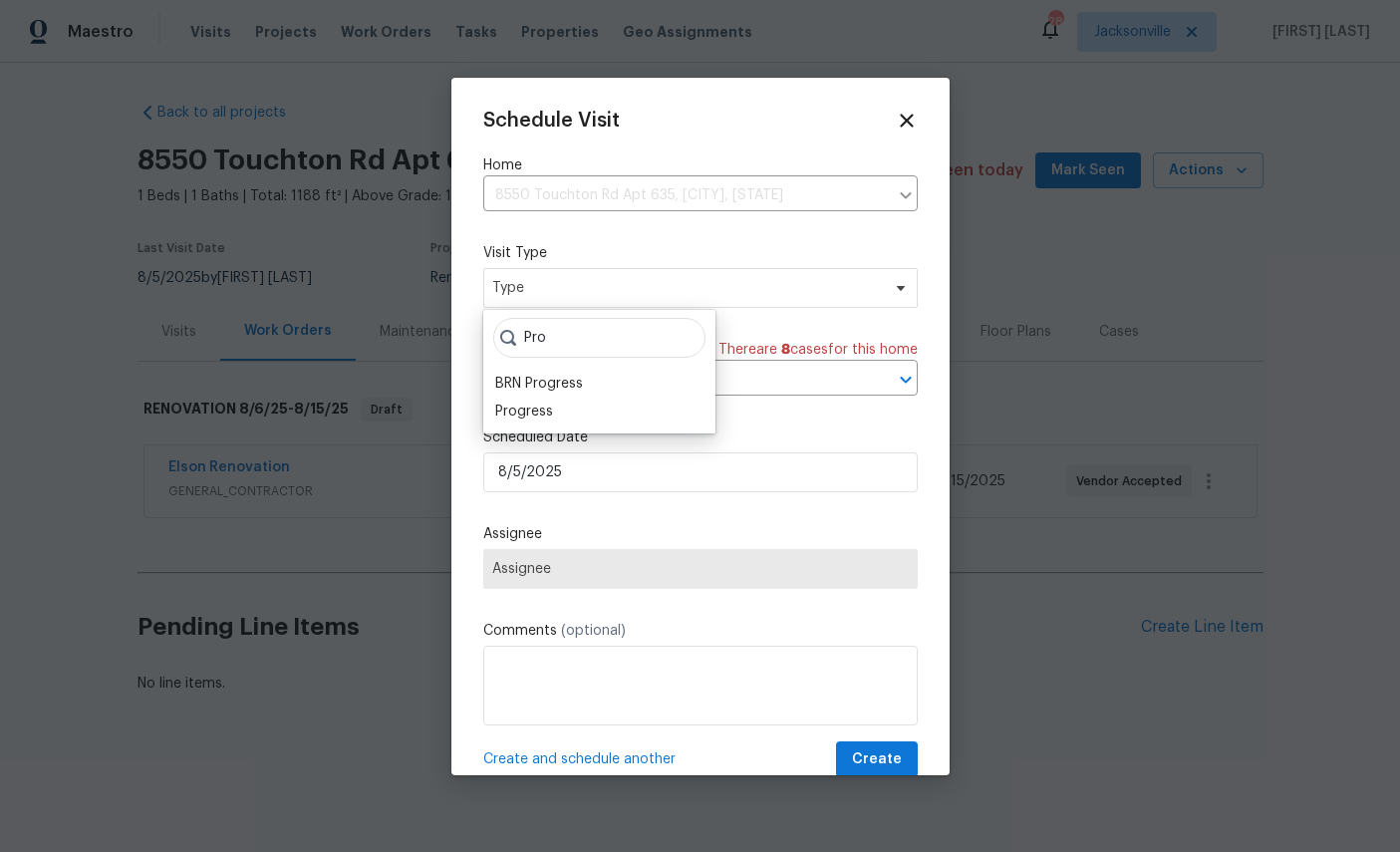 click on "Progress" at bounding box center (524, 412) 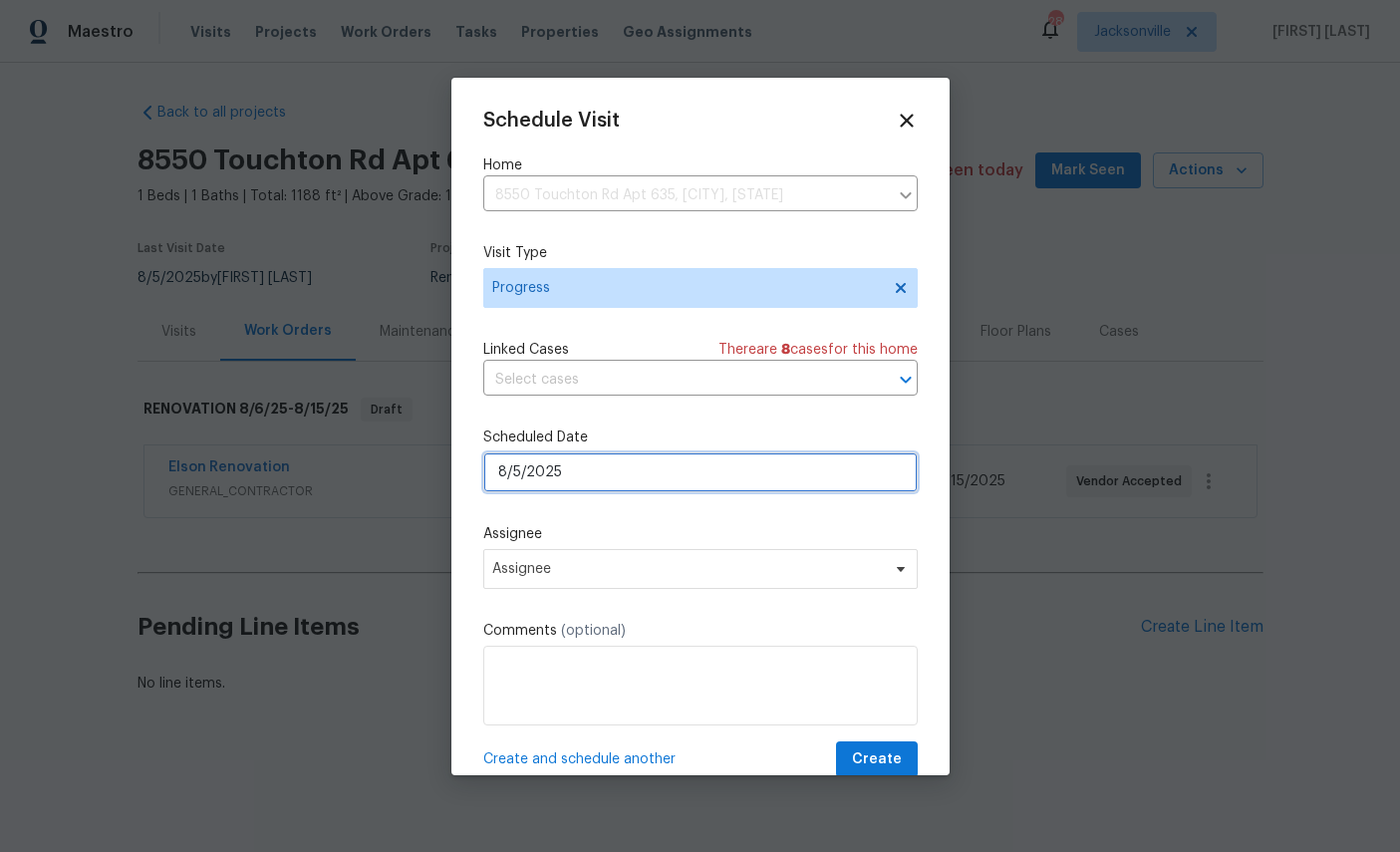 click on "8/5/2025" at bounding box center (700, 472) 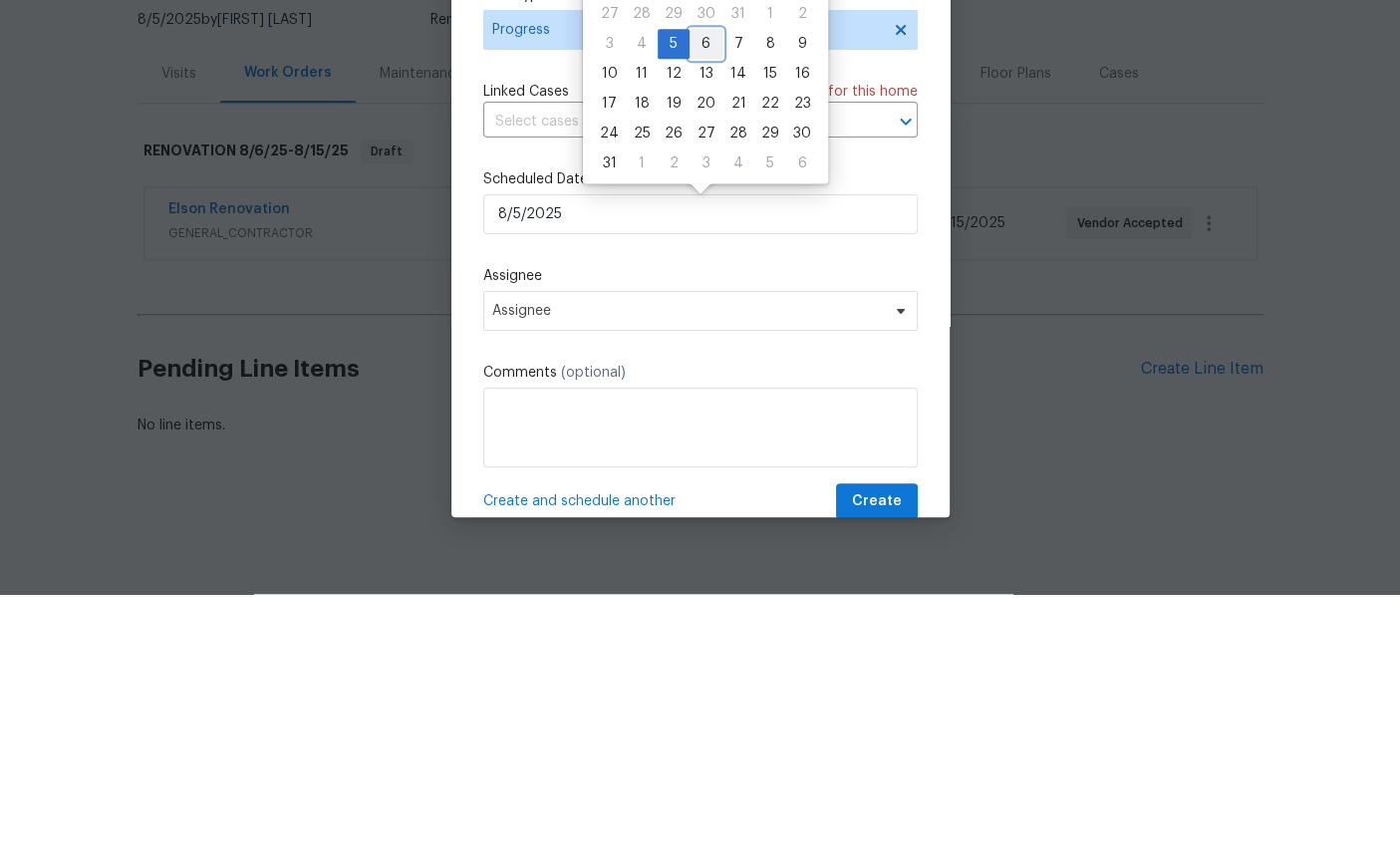 click on "6" at bounding box center (705, 302) 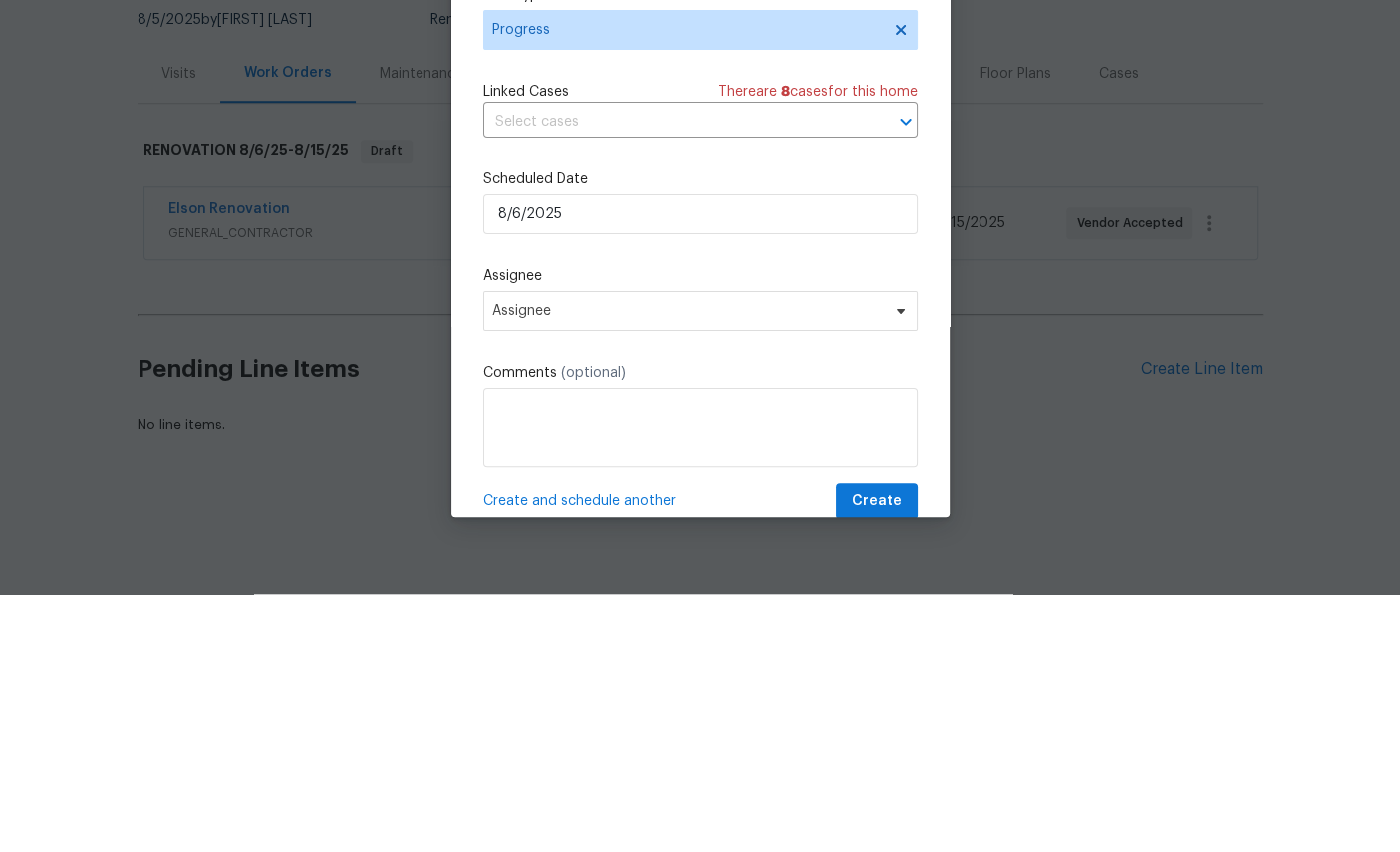 type on "8/6/2025" 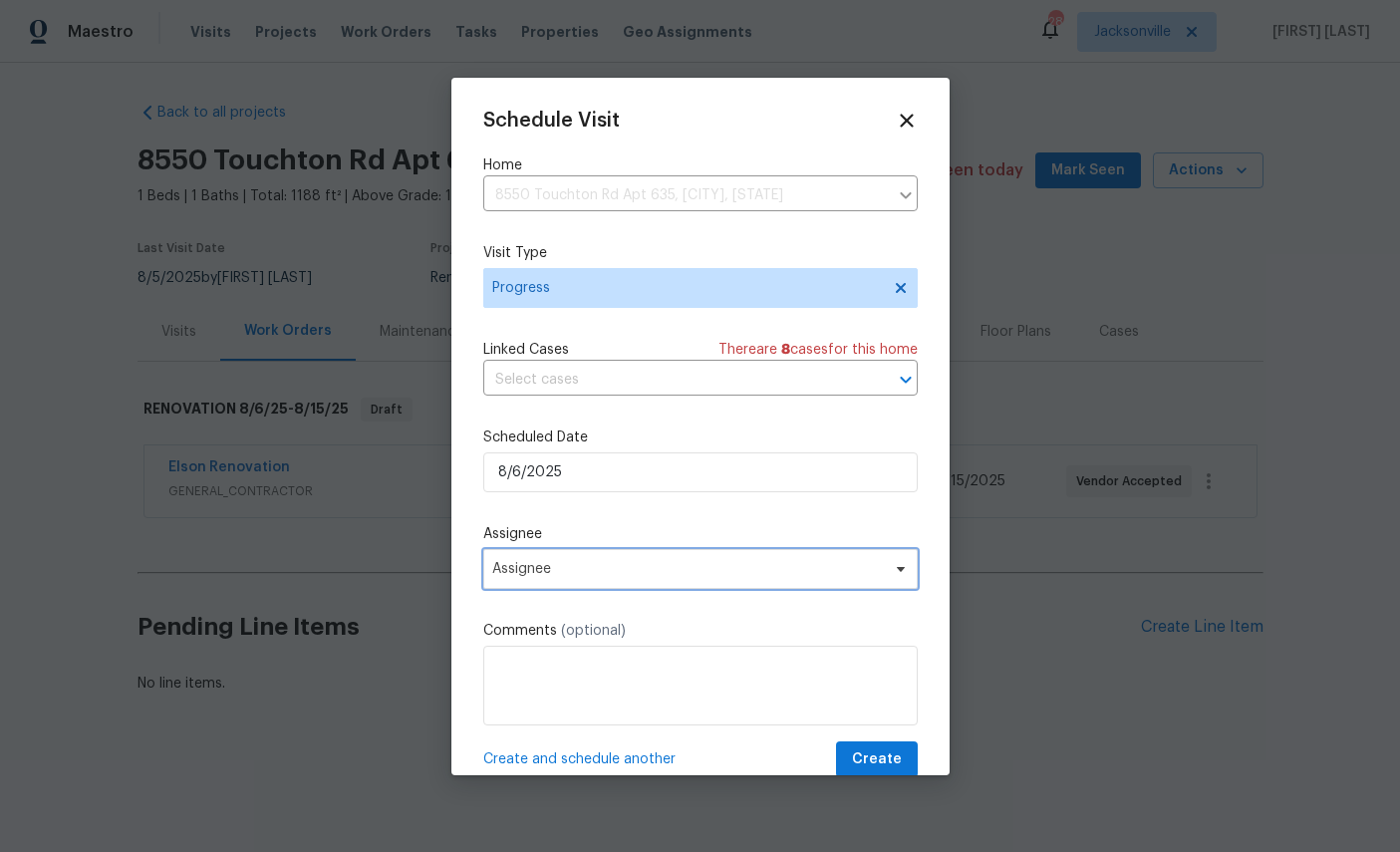 click on "Assignee" at bounding box center [688, 569] 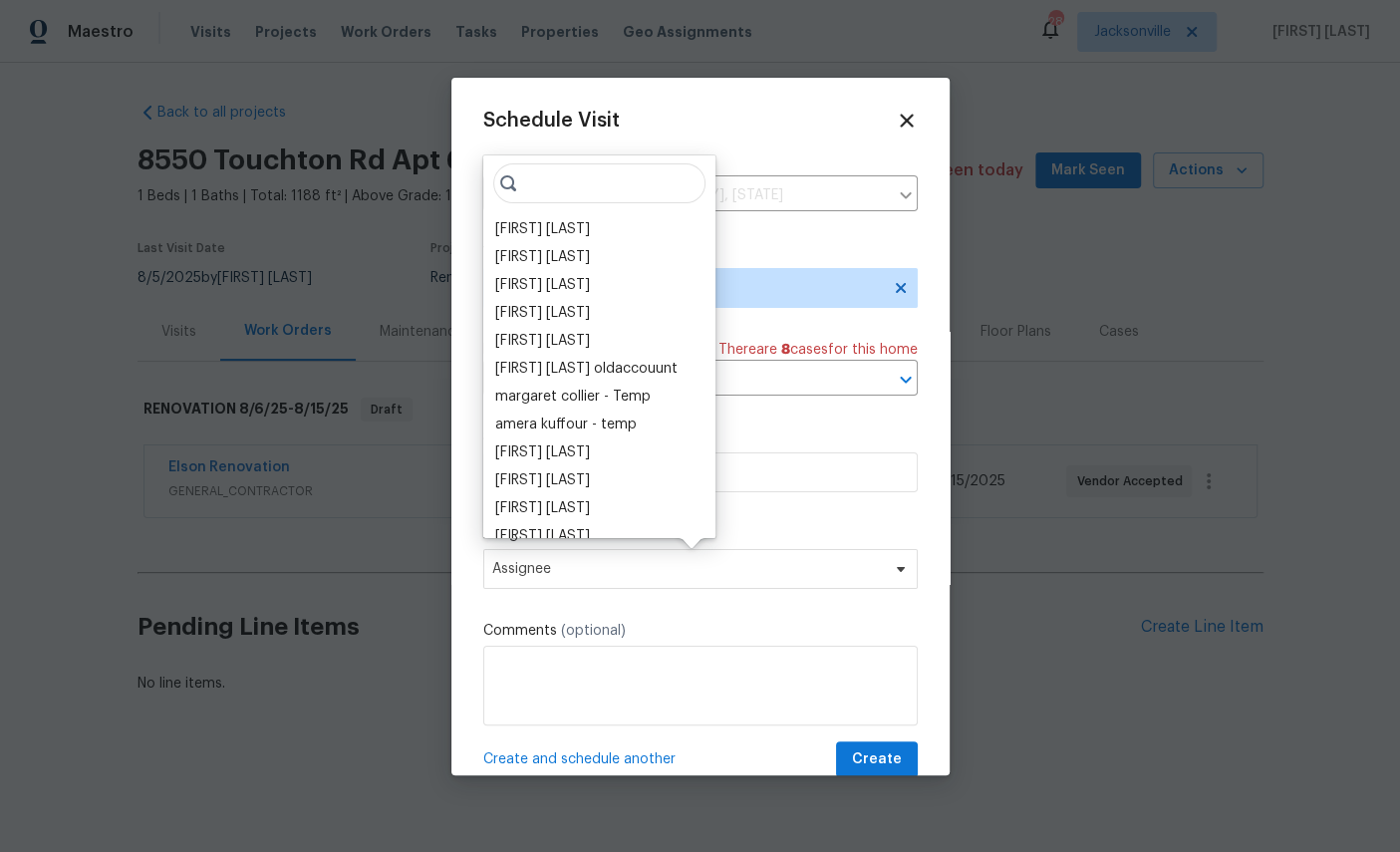 click on "[FIRST] [LAST]" at bounding box center [542, 229] 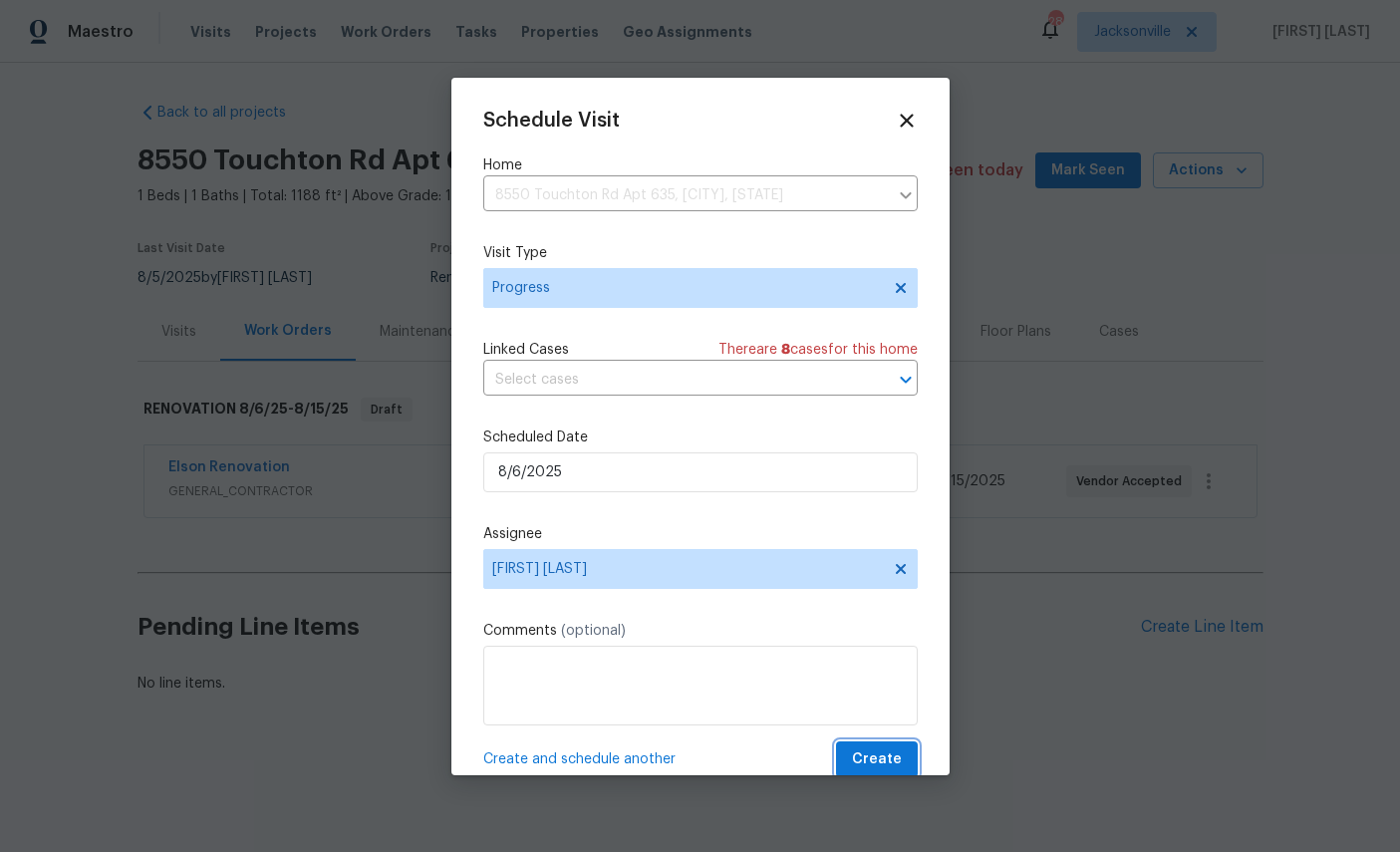 click on "Create" at bounding box center [877, 759] 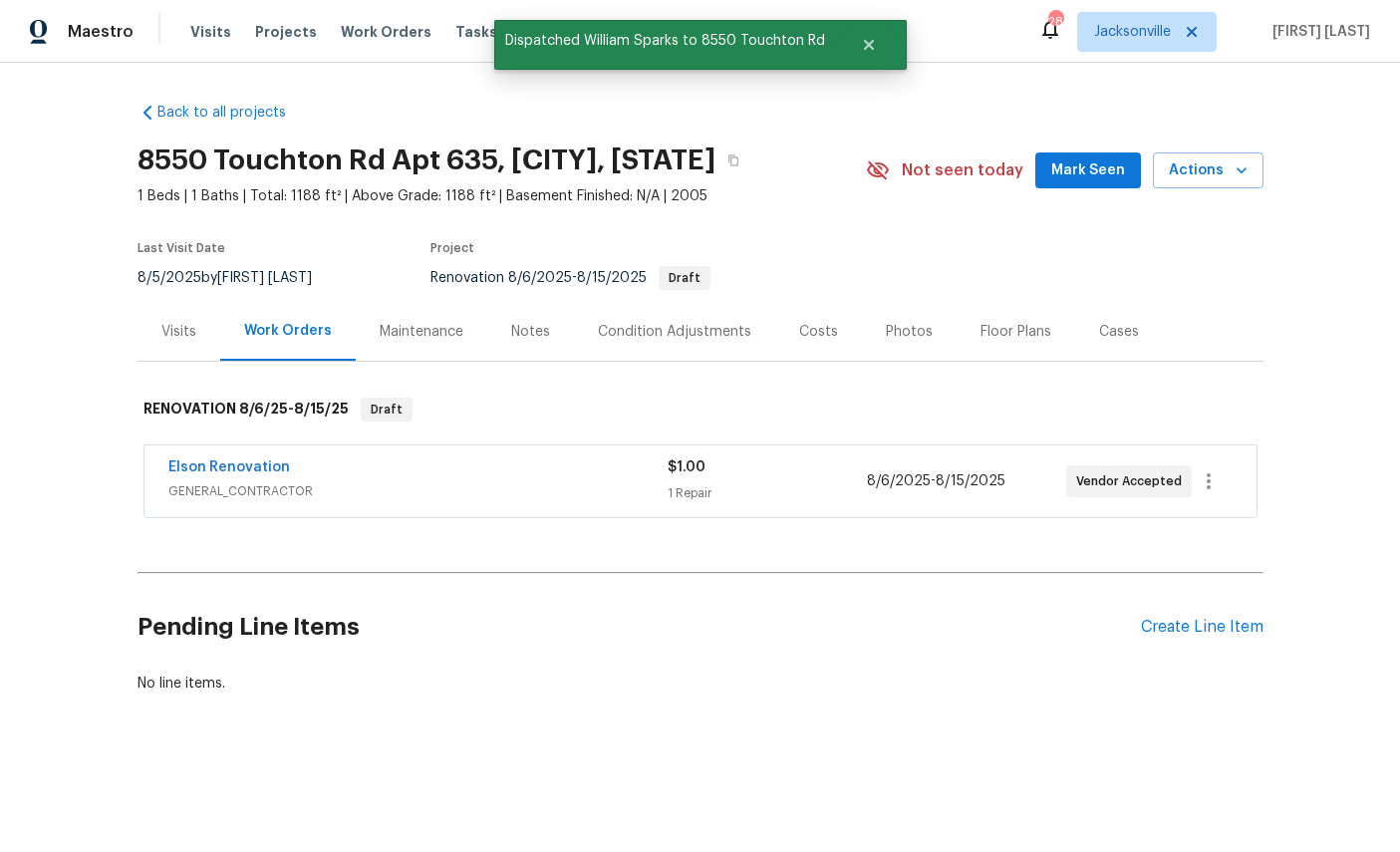click on "Back to all projects 8550 Touchton Rd Apt 635, Jacksonville, FL 32216 1 Beds | 1 Baths | Total: 1188 ft² | Above Grade: 1188 ft² | Basement Finished: N/A | 2005 Not seen today Mark Seen Actions Last Visit Date 8/5/2025  by  William Sparks   Project Renovation   8/6/2025  -  8/15/2025 Draft Visits Work Orders Maintenance Notes Condition Adjustments Costs Photos Floor Plans Cases RENOVATION   8/6/25  -  8/15/25 Draft Elson Renovation GENERAL_CONTRACTOR $1.00 1 Repair 8/6/2025  -  8/15/2025 Vendor Accepted Pending Line Items Create Line Item No line items." at bounding box center (700, 445) 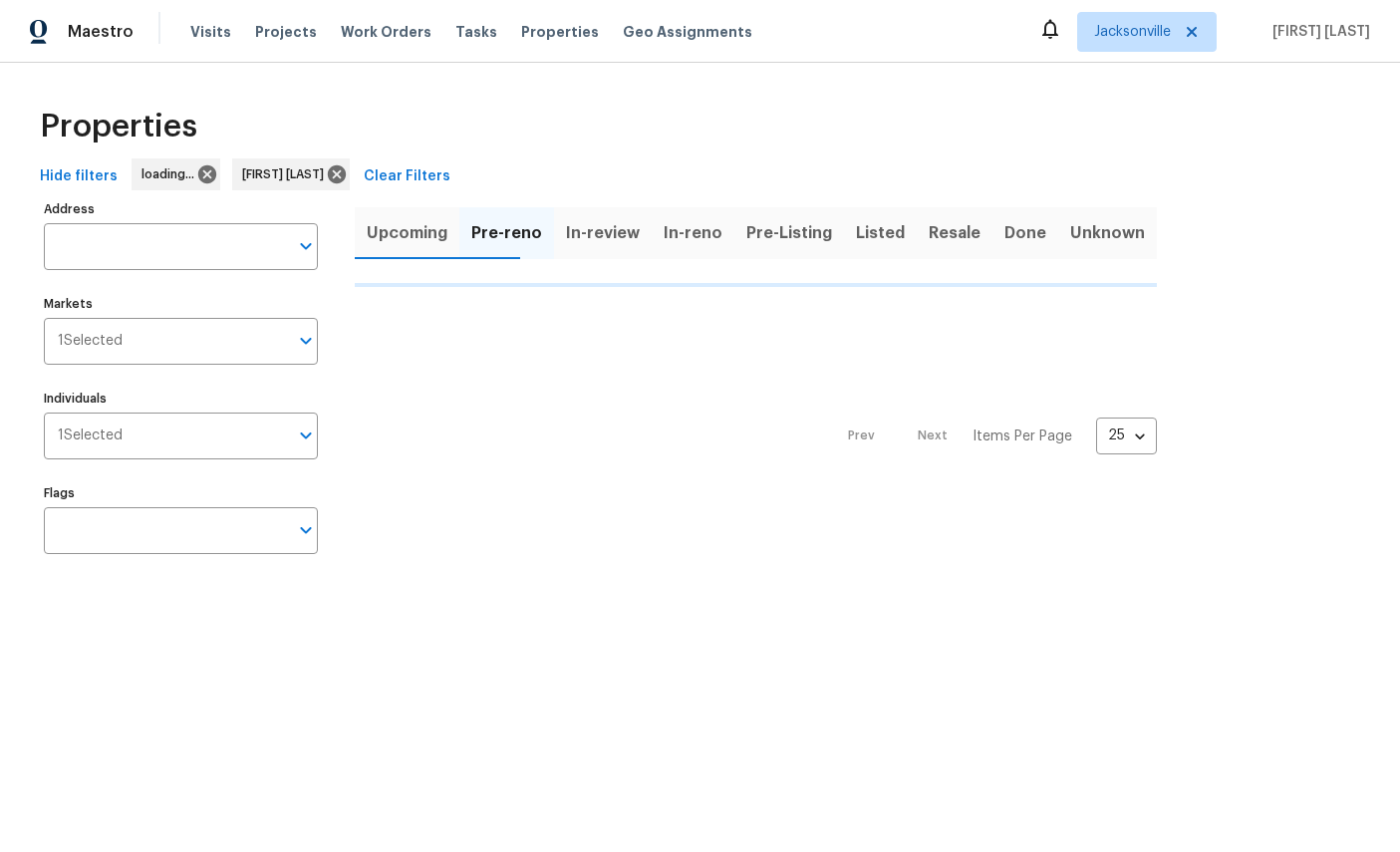 scroll, scrollTop: 0, scrollLeft: 0, axis: both 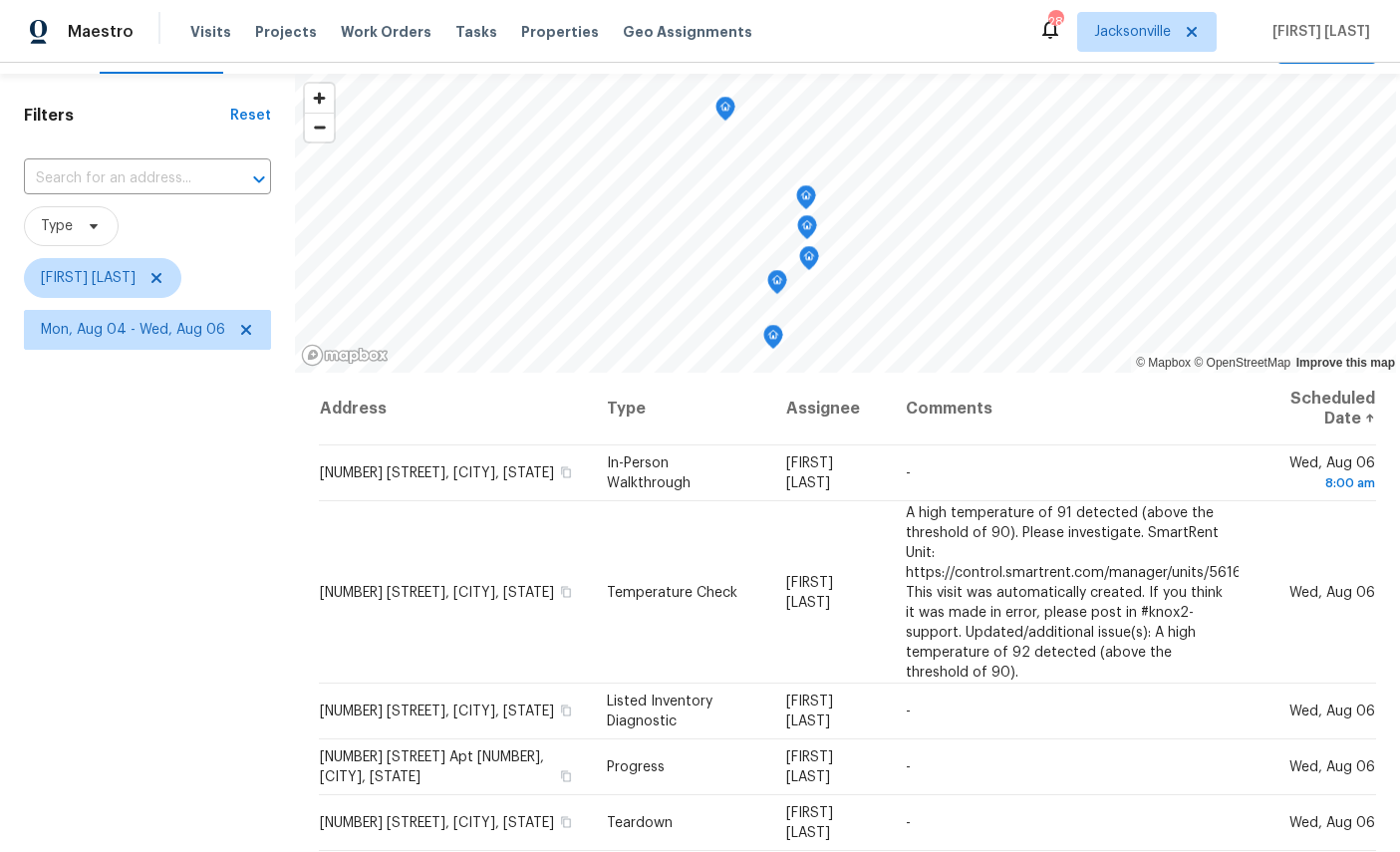 click 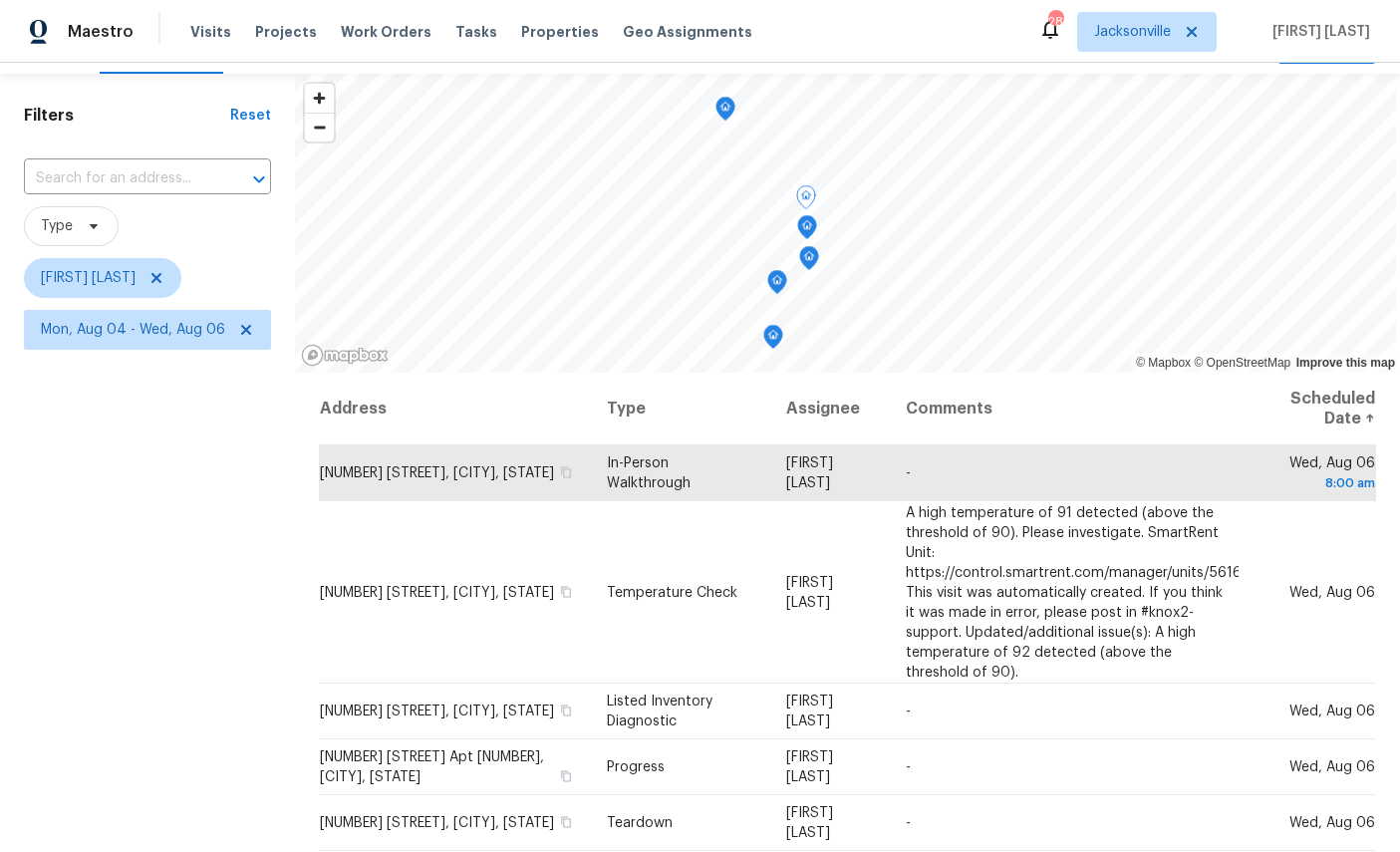 click on "Filters Reset ​ Type [NAME] [LAST] Mon, Aug 04 - Wed, Aug 06" at bounding box center (147, 564) 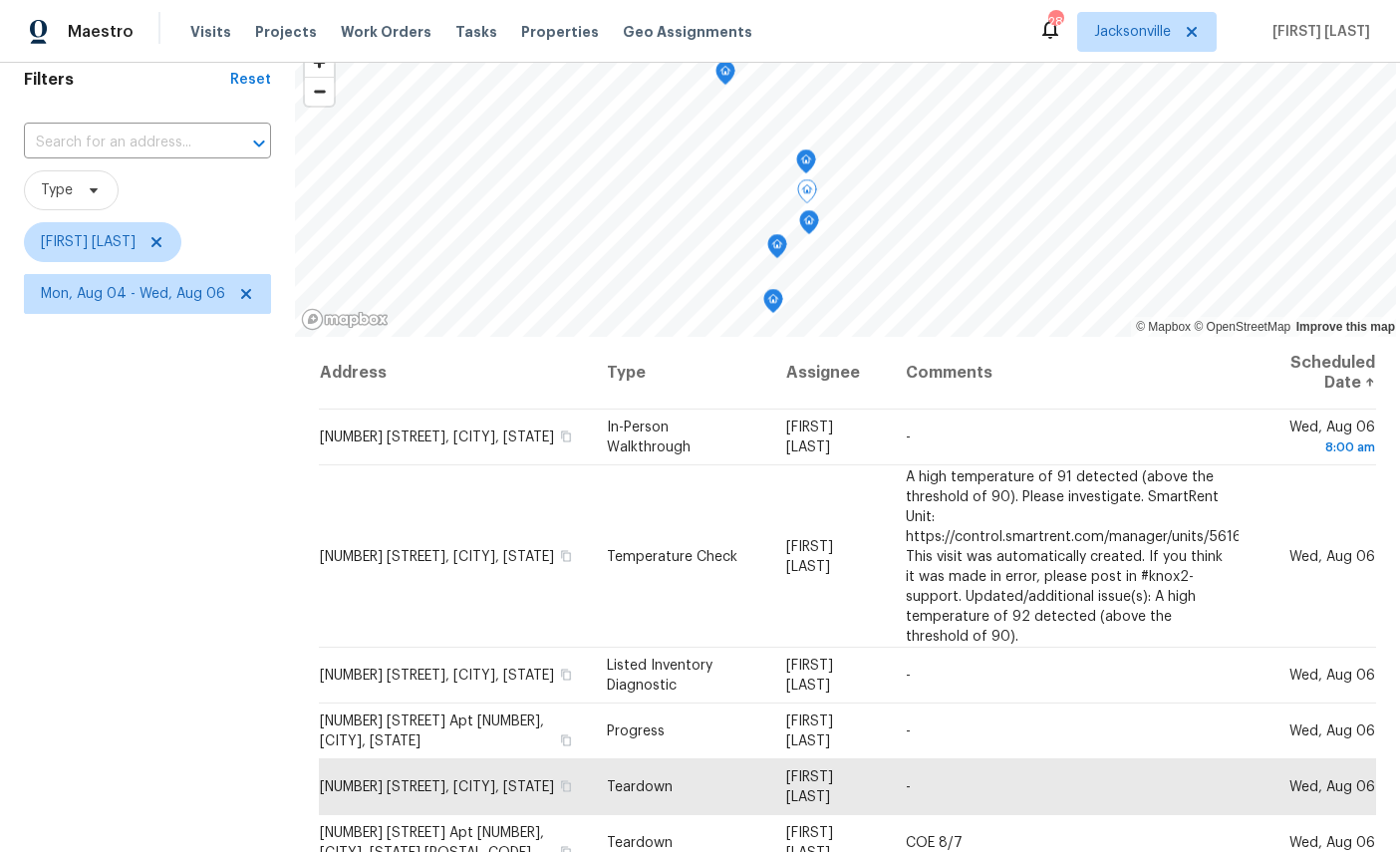 scroll, scrollTop: 47, scrollLeft: 0, axis: vertical 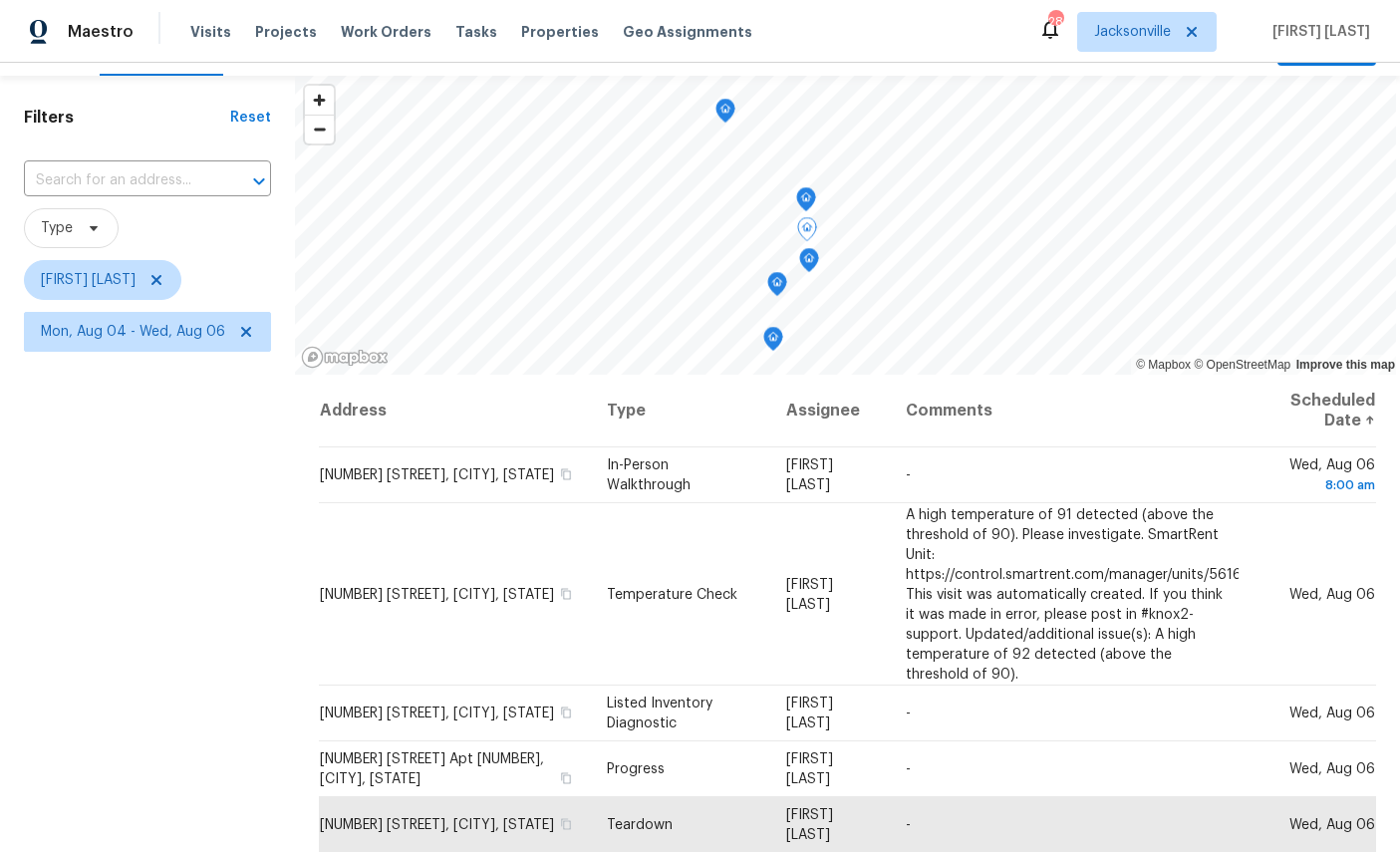 click 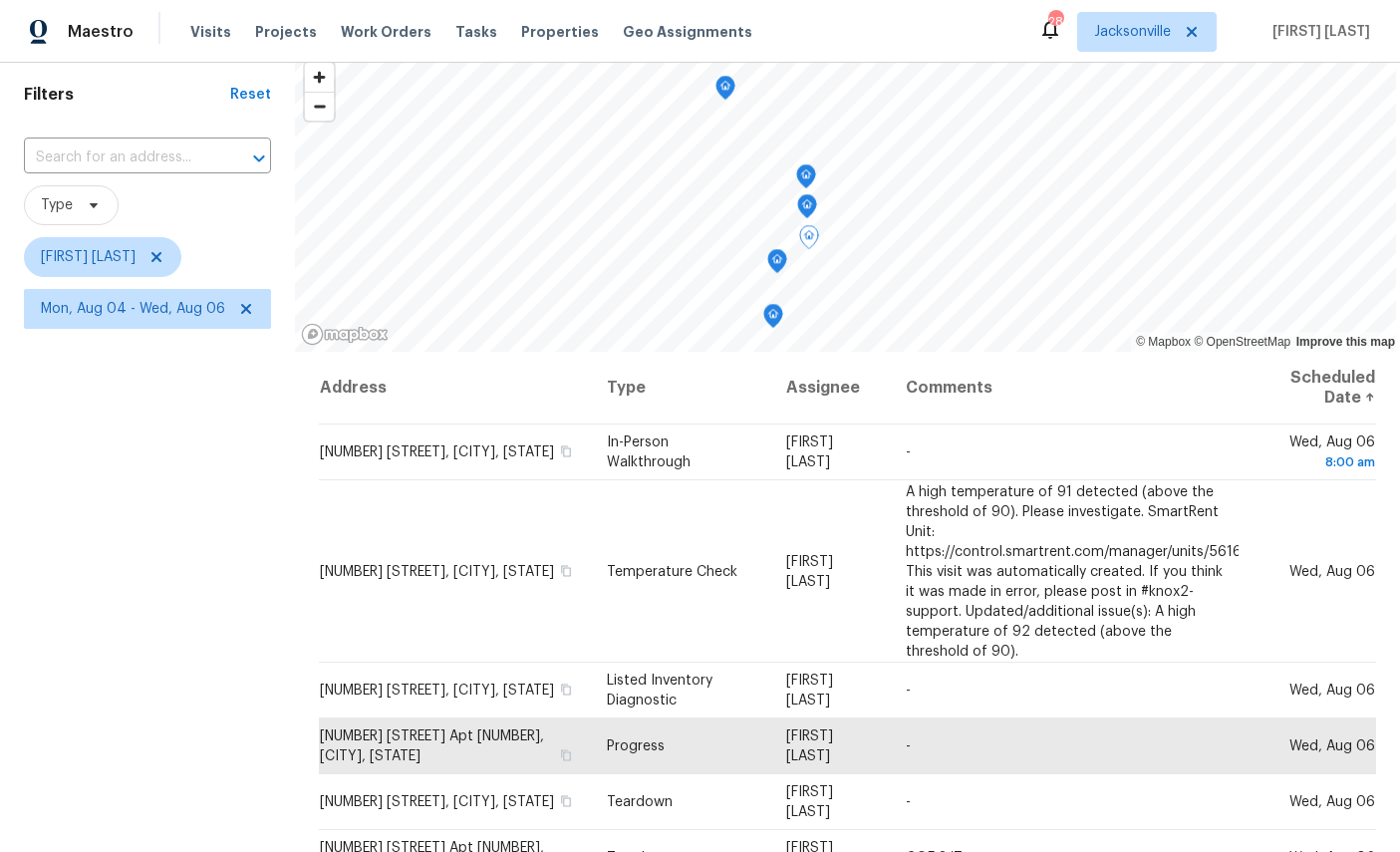 scroll, scrollTop: 71, scrollLeft: 0, axis: vertical 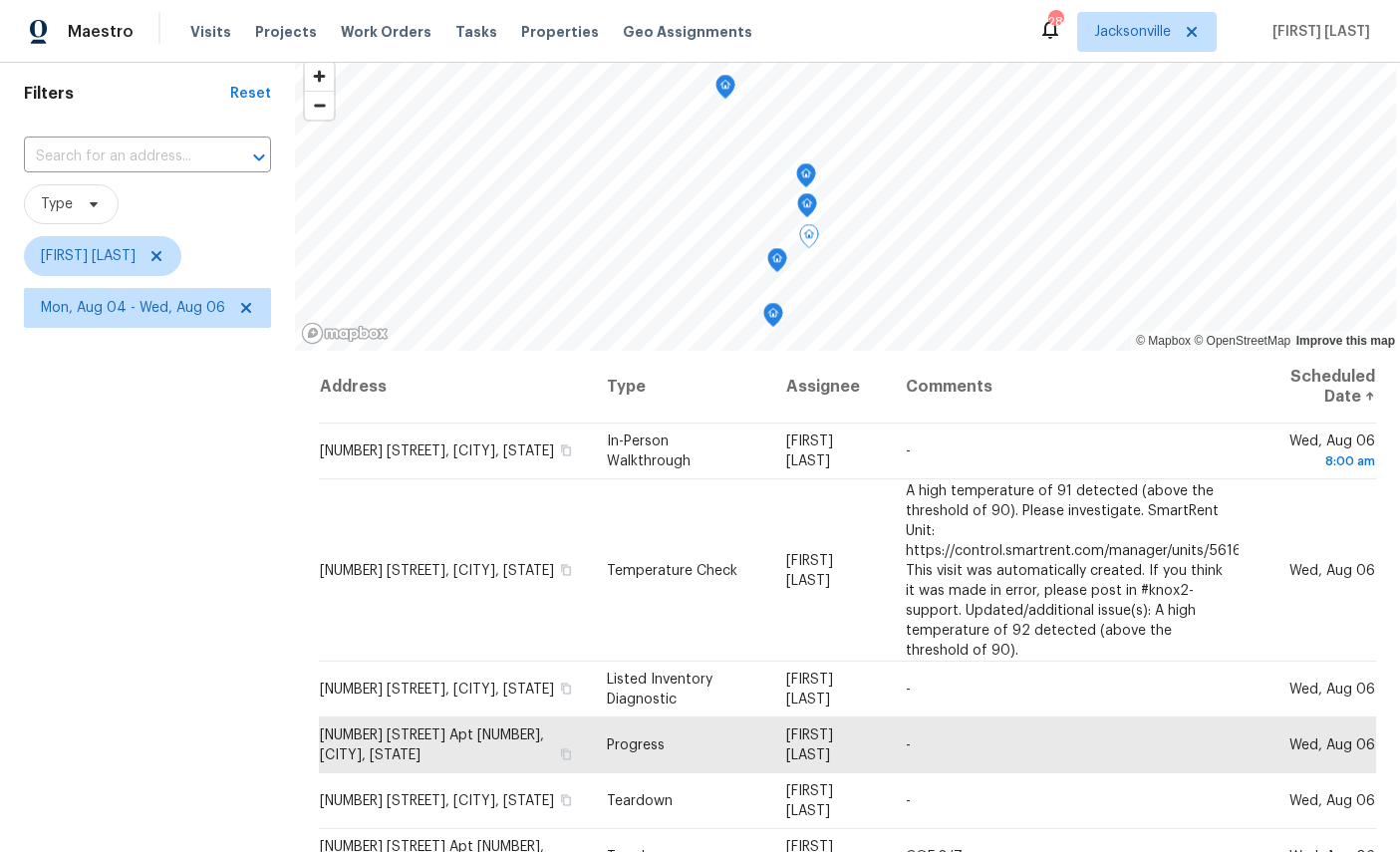 click 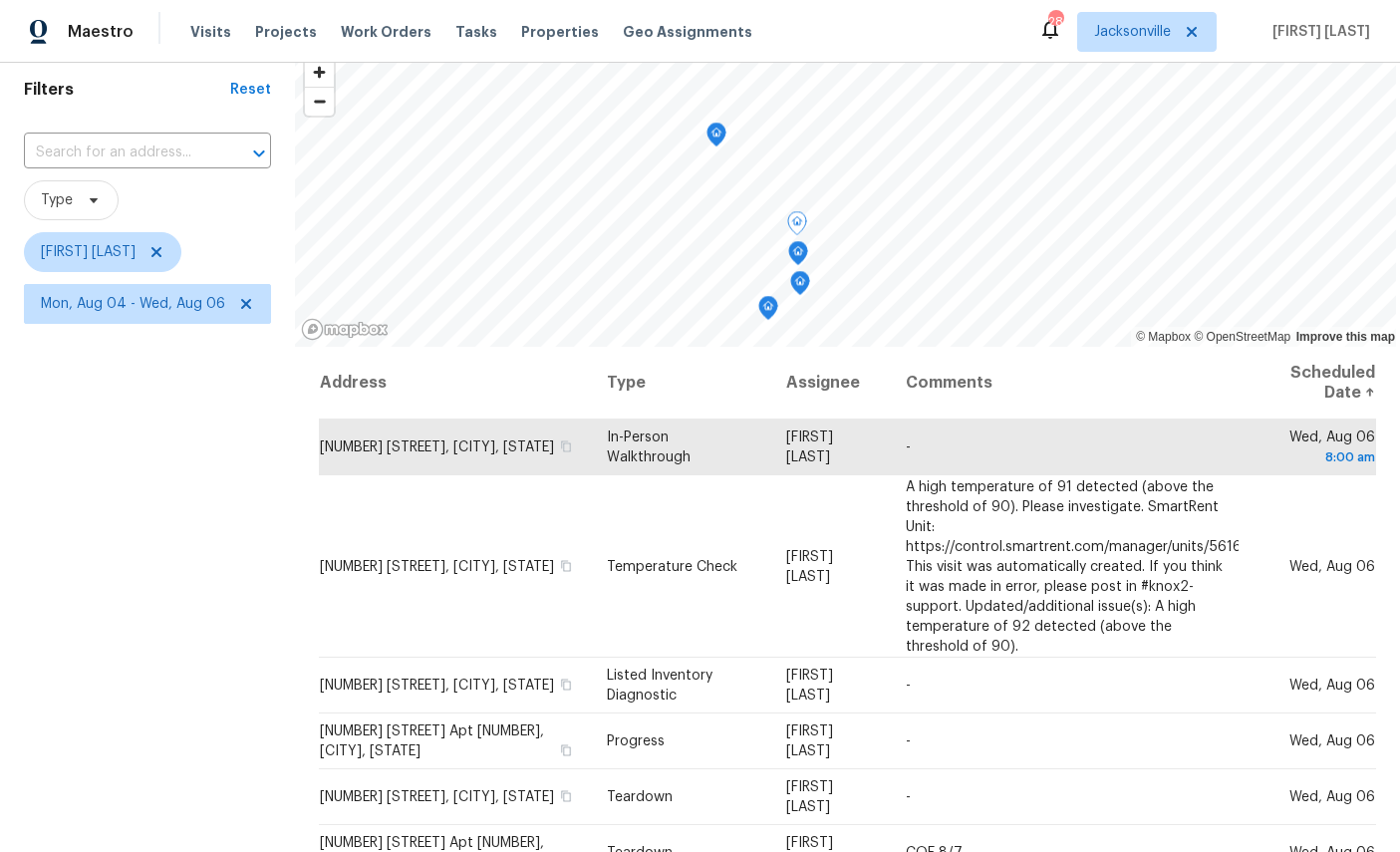 scroll, scrollTop: 72, scrollLeft: 0, axis: vertical 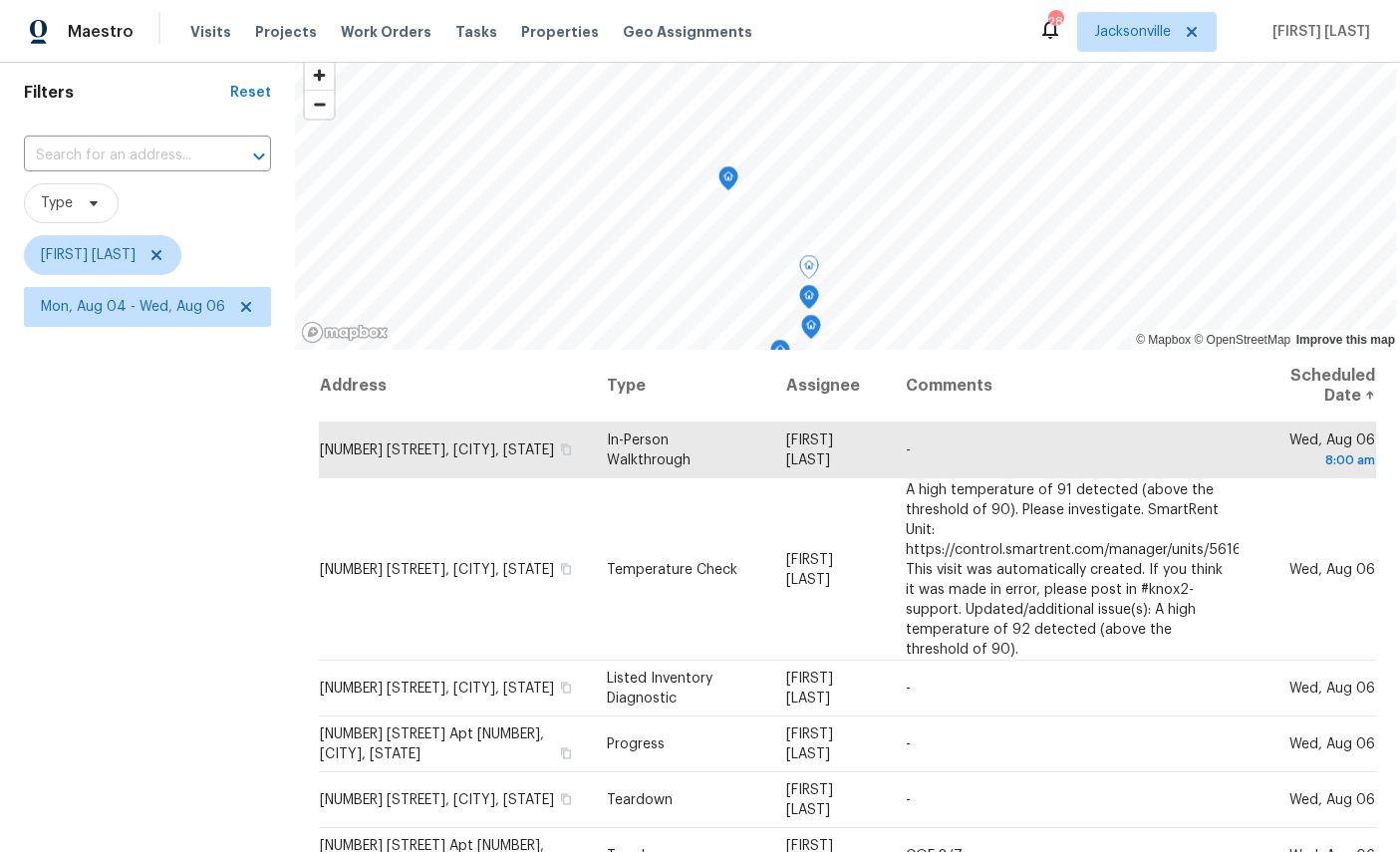 click 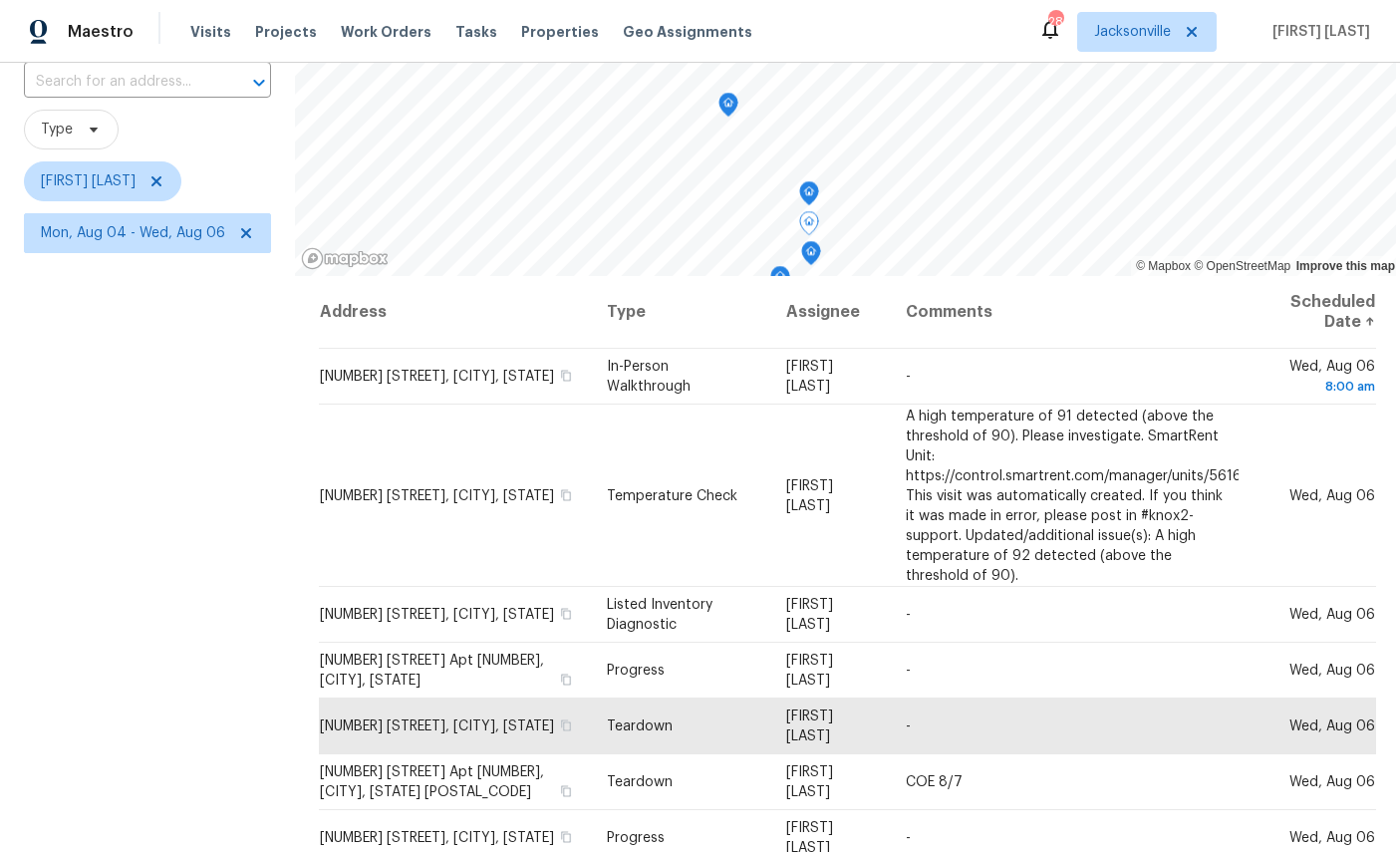 scroll, scrollTop: 111, scrollLeft: 0, axis: vertical 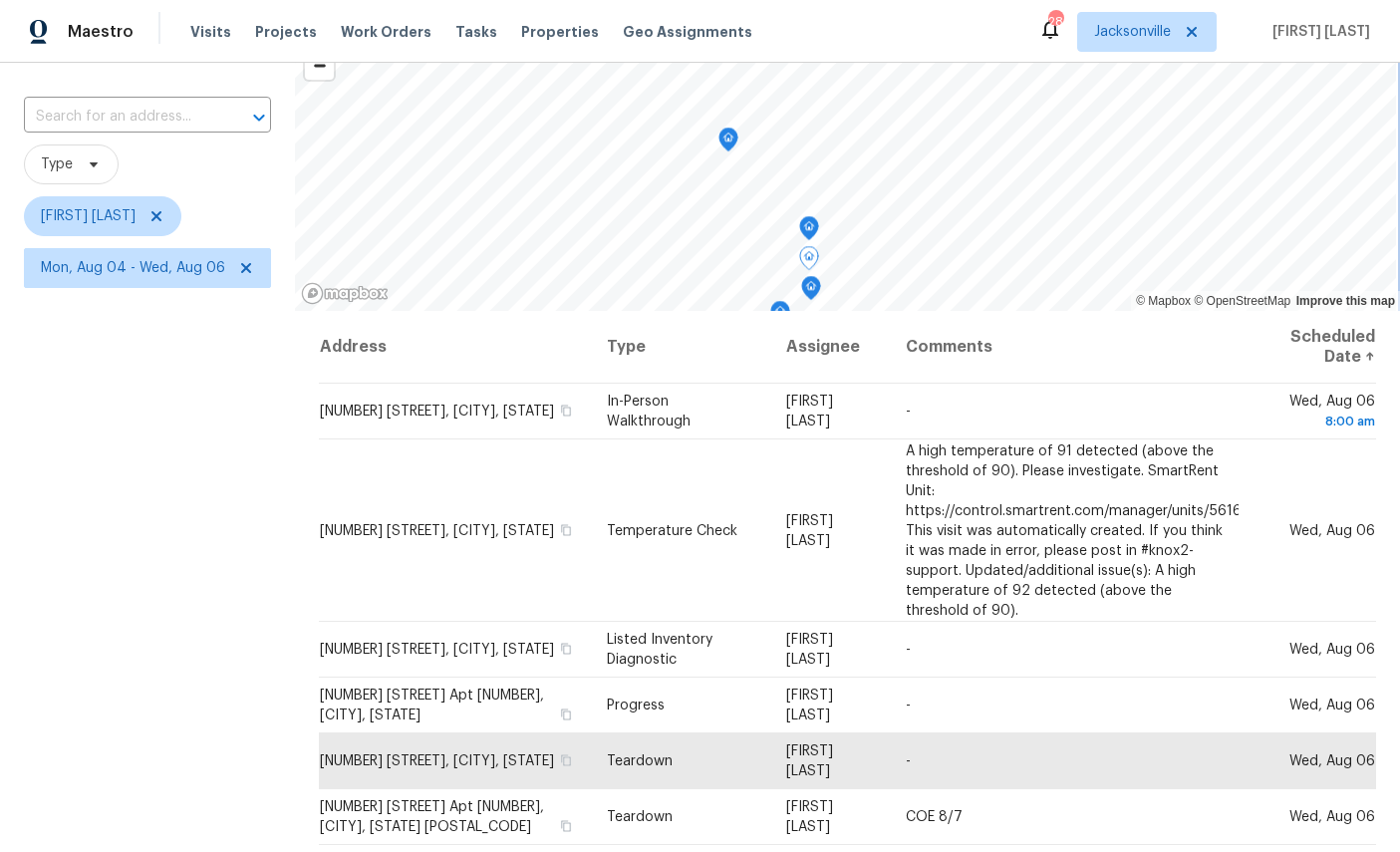 click 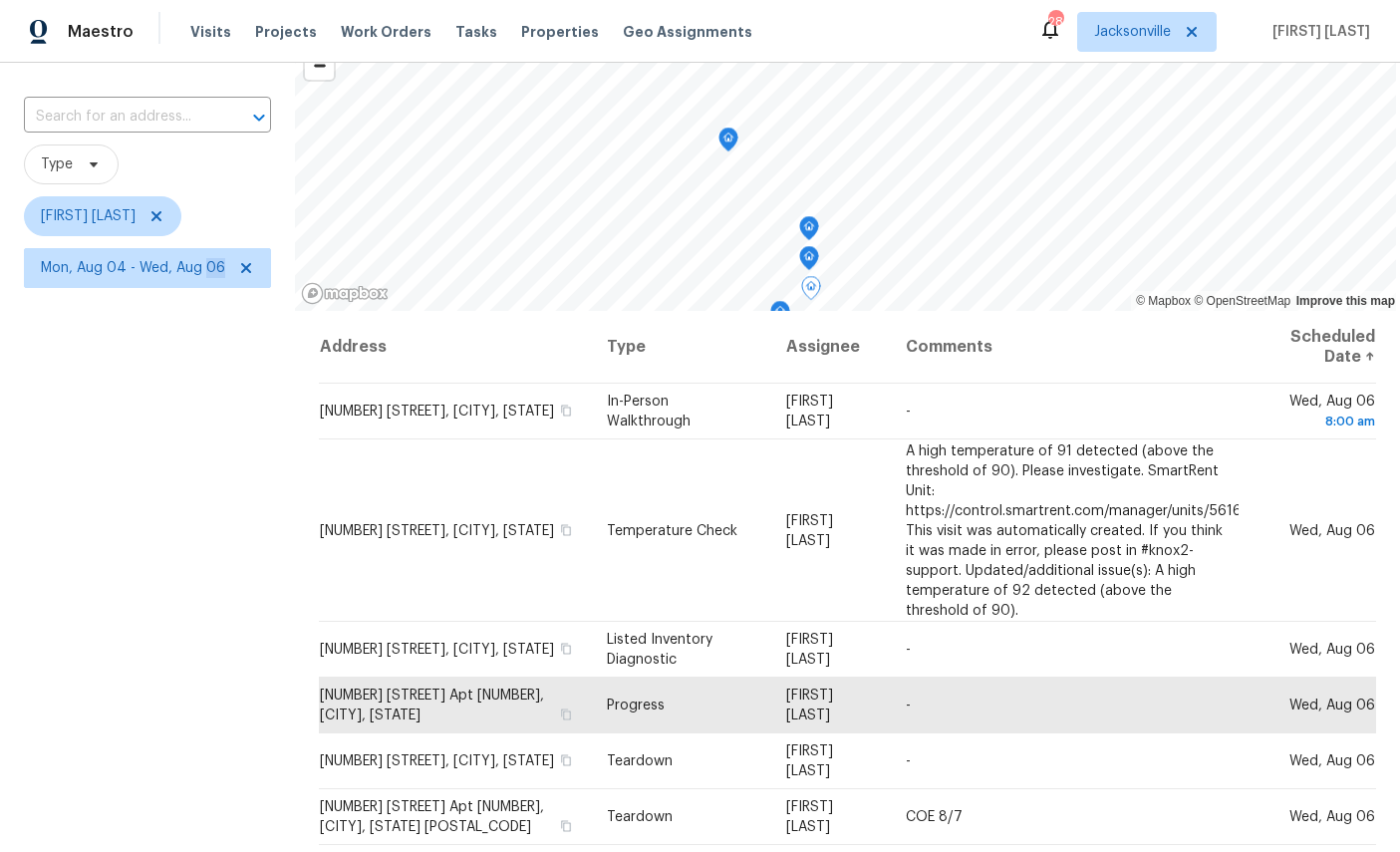 click on "Filters Reset ​ Type [NAME] [LAST] Mon, Aug 04 - Wed, Aug 06" at bounding box center (147, 502) 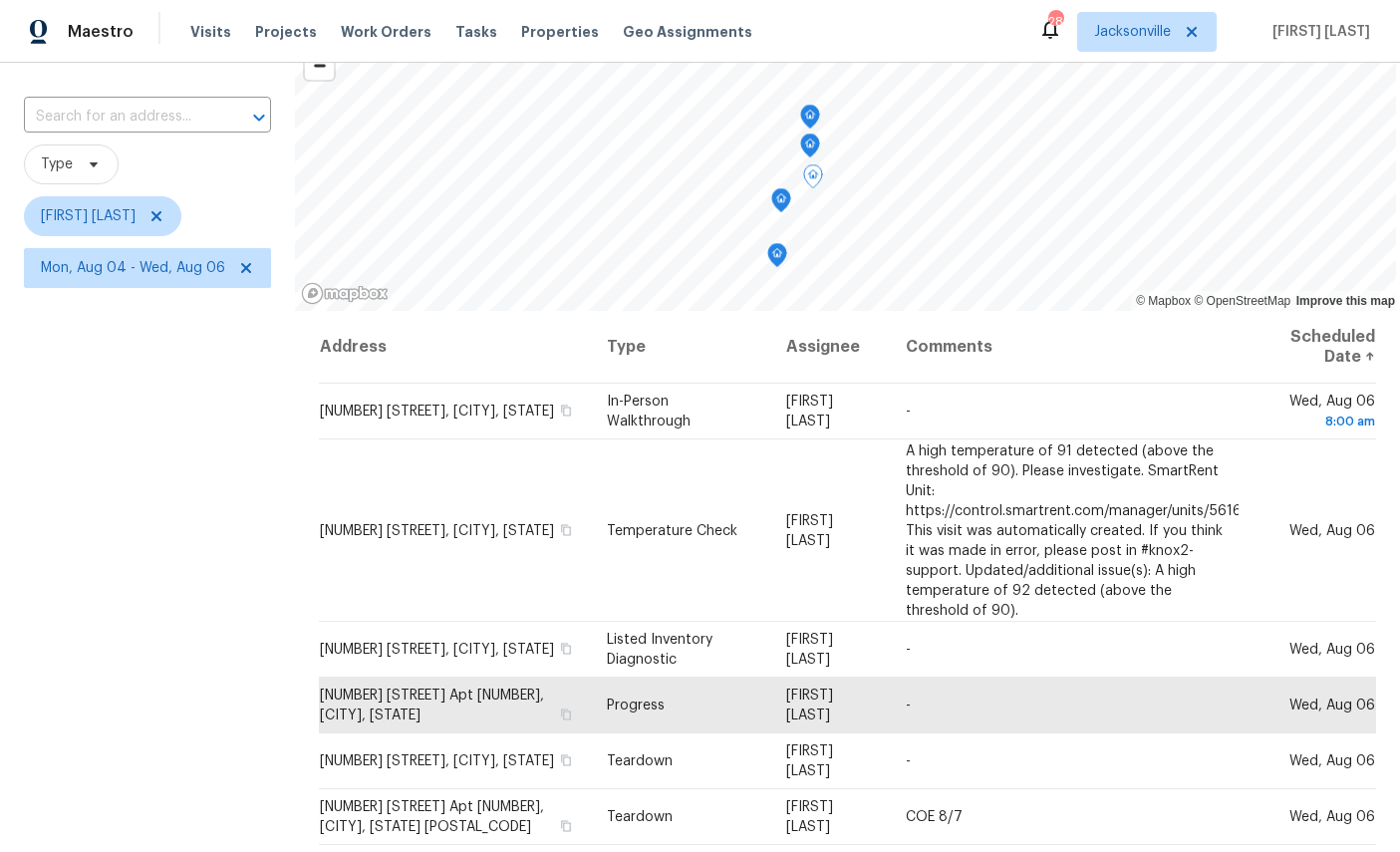 click 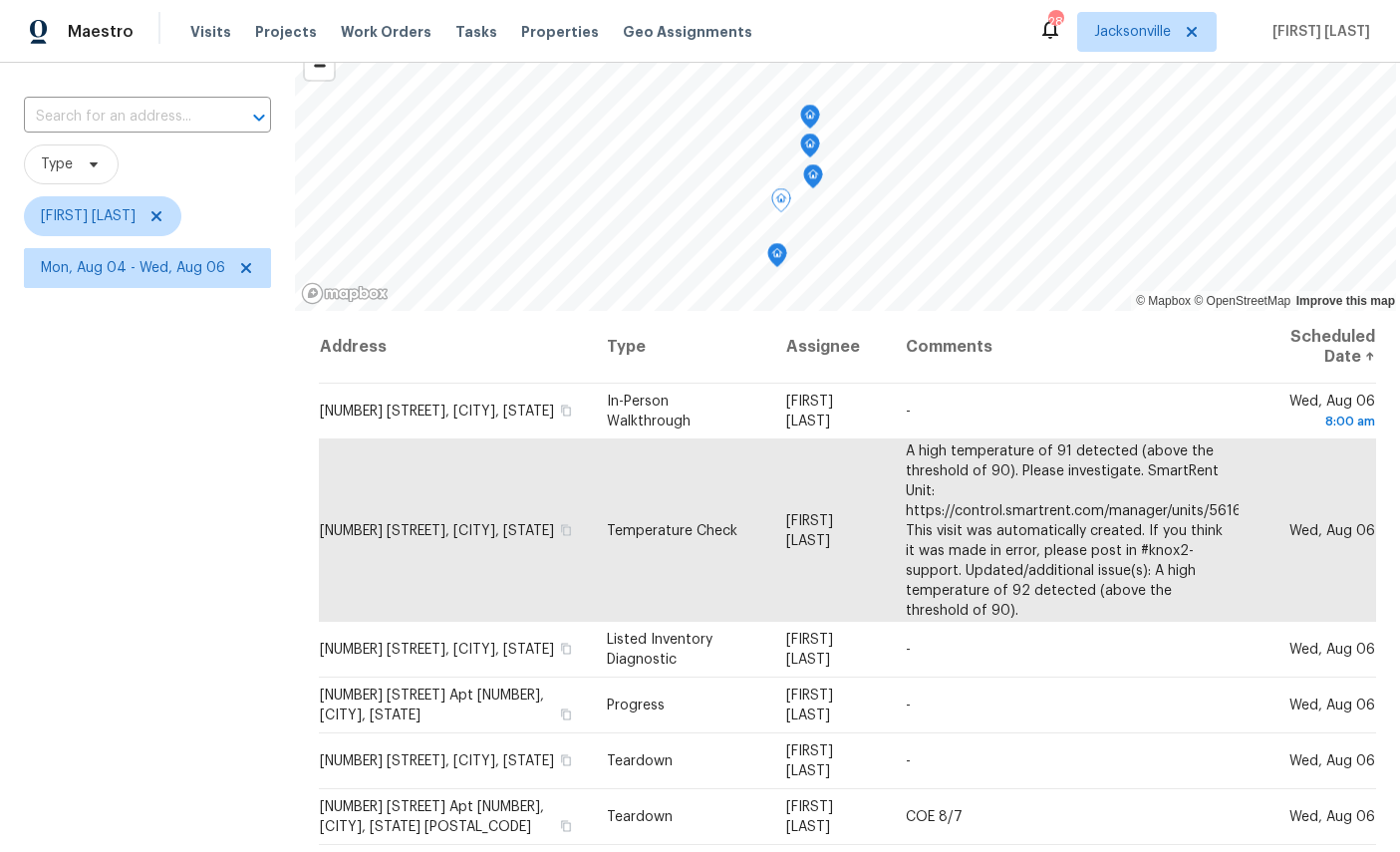 click 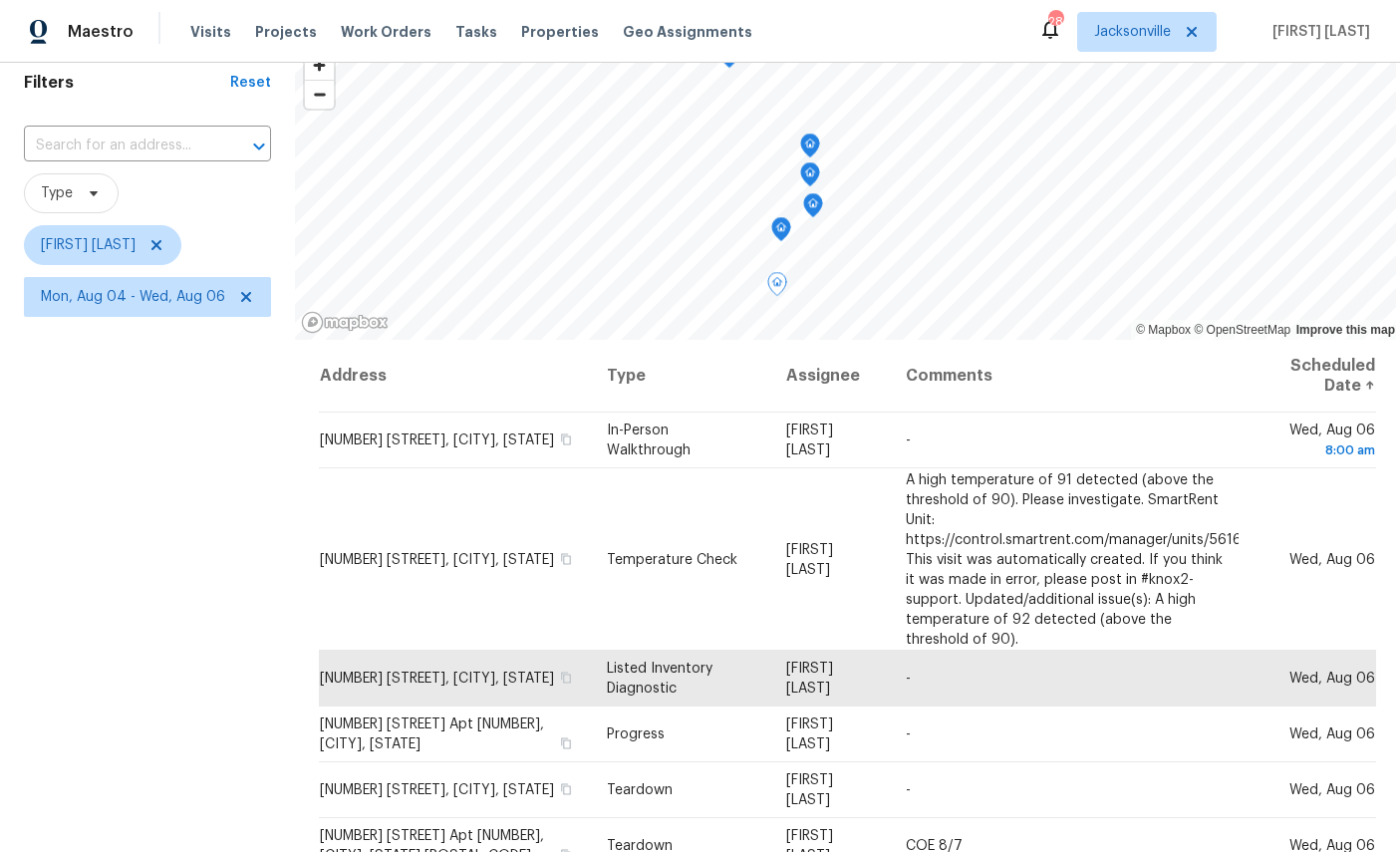 scroll, scrollTop: 79, scrollLeft: 0, axis: vertical 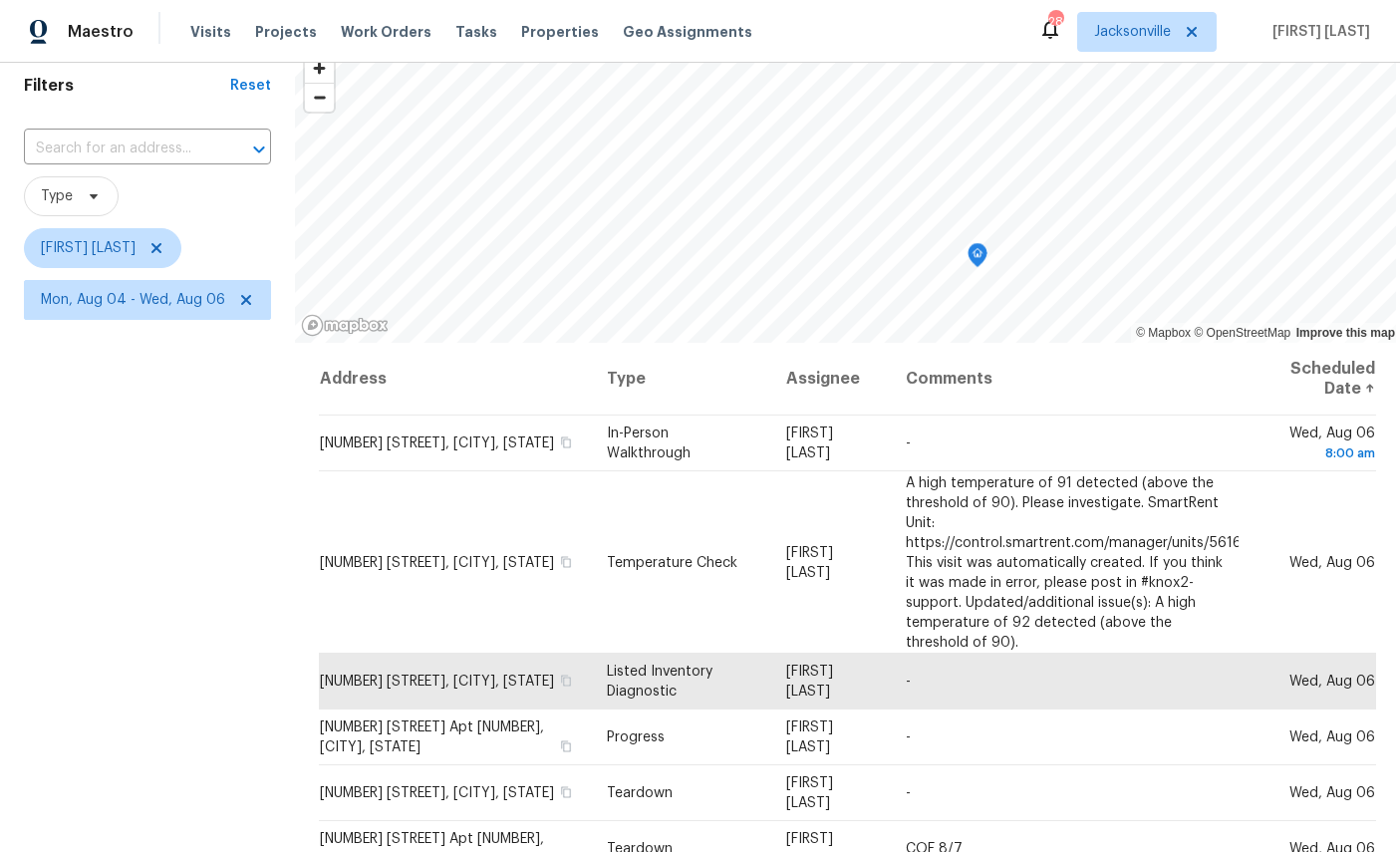 click 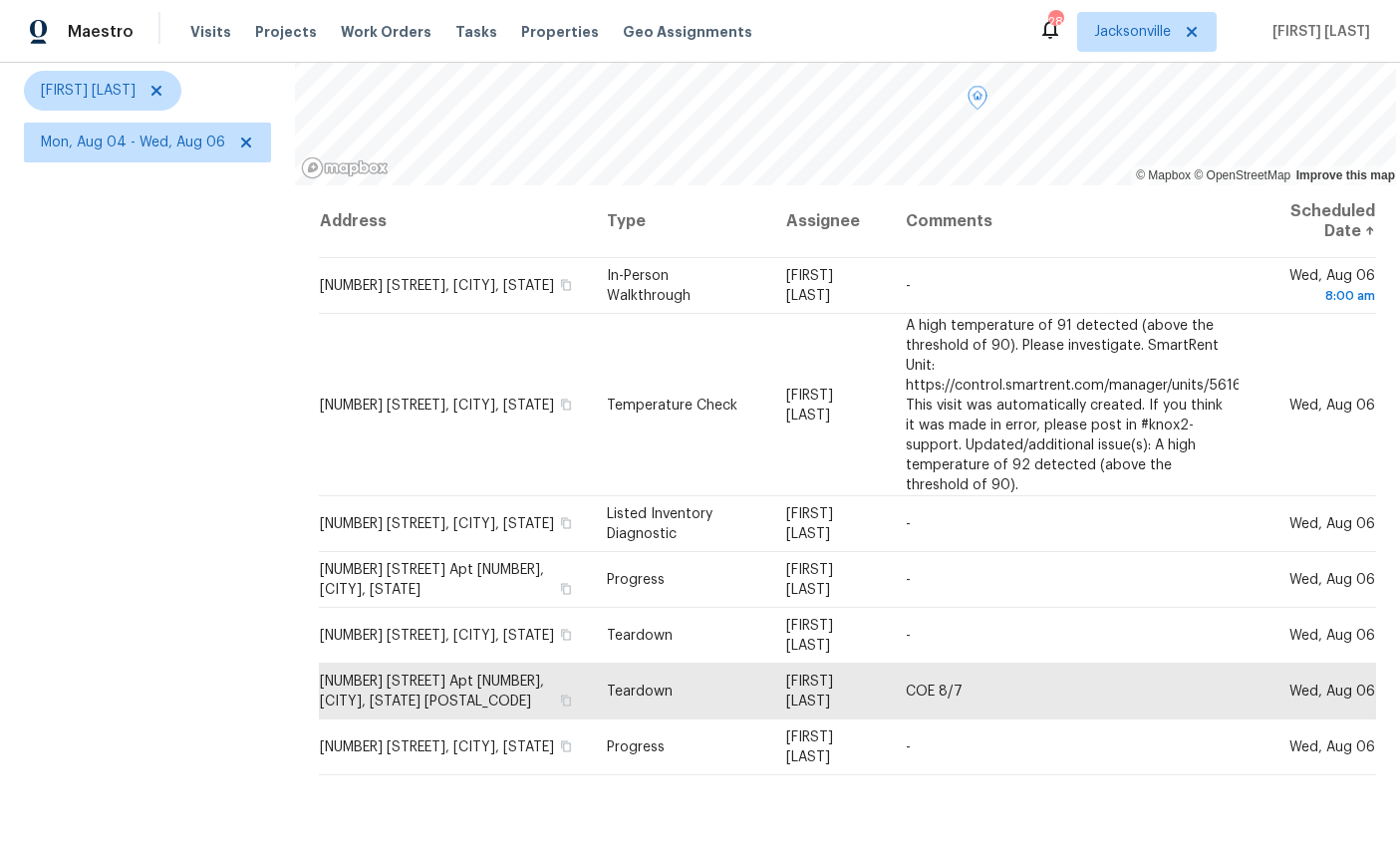 scroll, scrollTop: 235, scrollLeft: 0, axis: vertical 